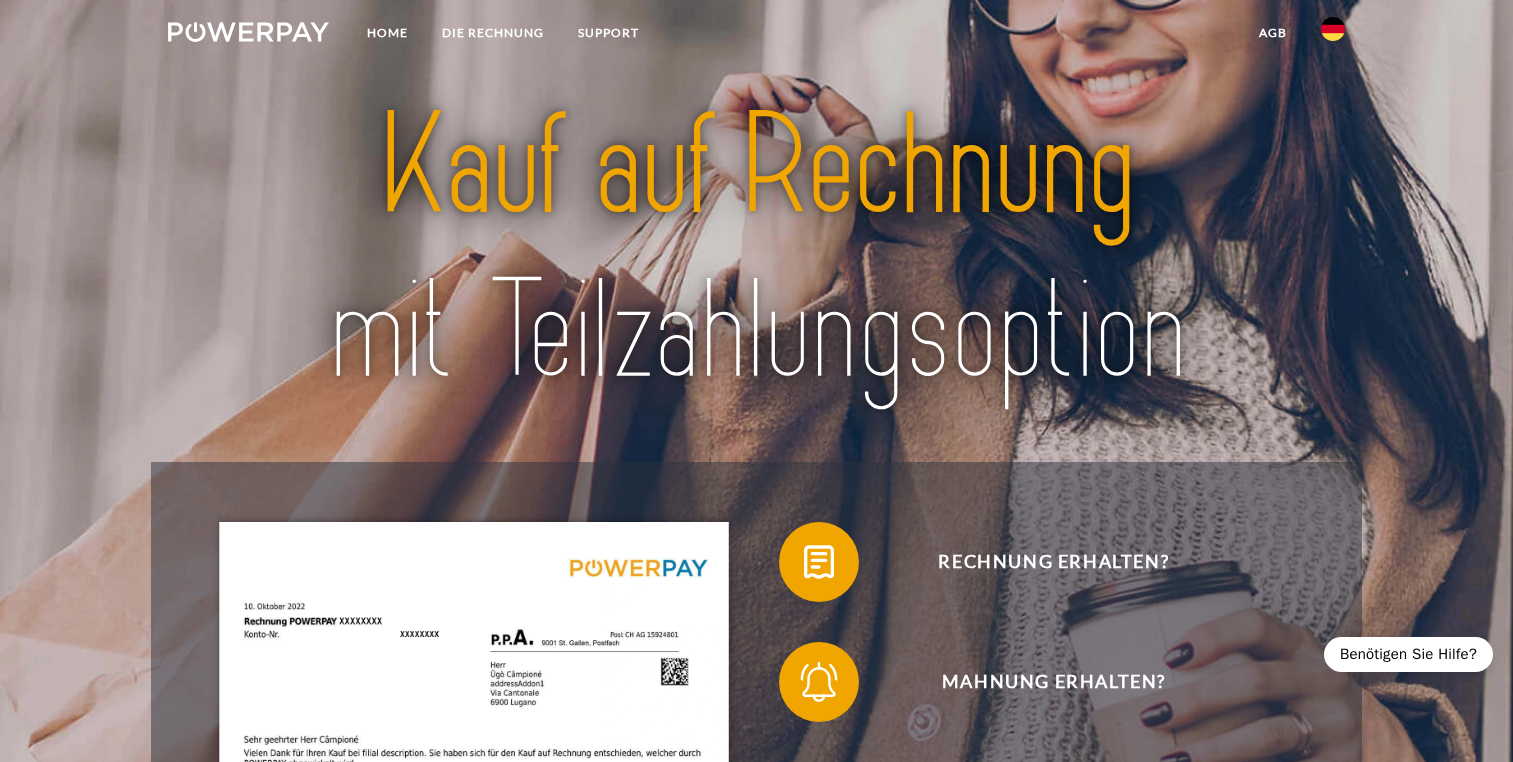 scroll, scrollTop: 0, scrollLeft: 0, axis: both 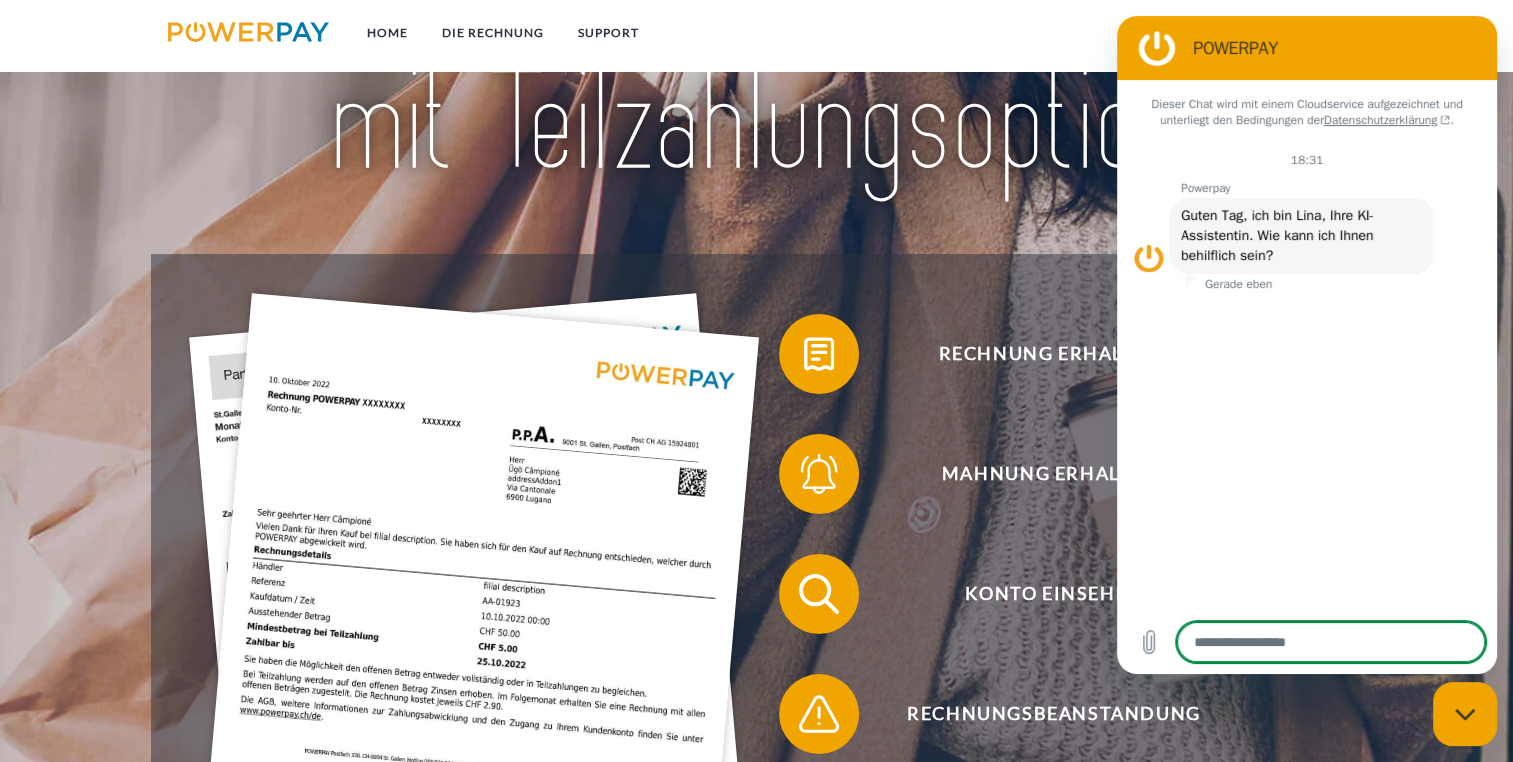 click at bounding box center (756, 41) 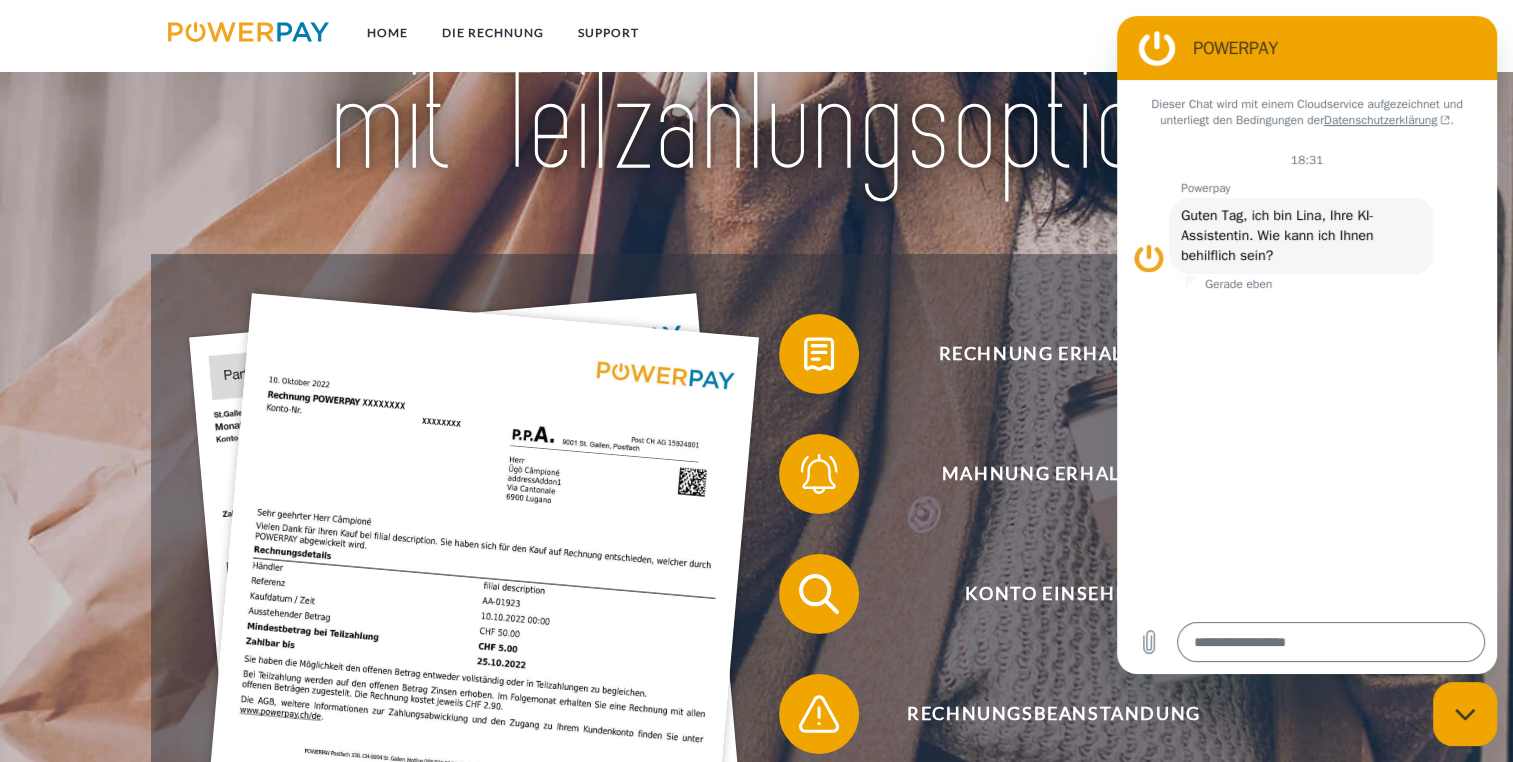 click at bounding box center (756, 42) 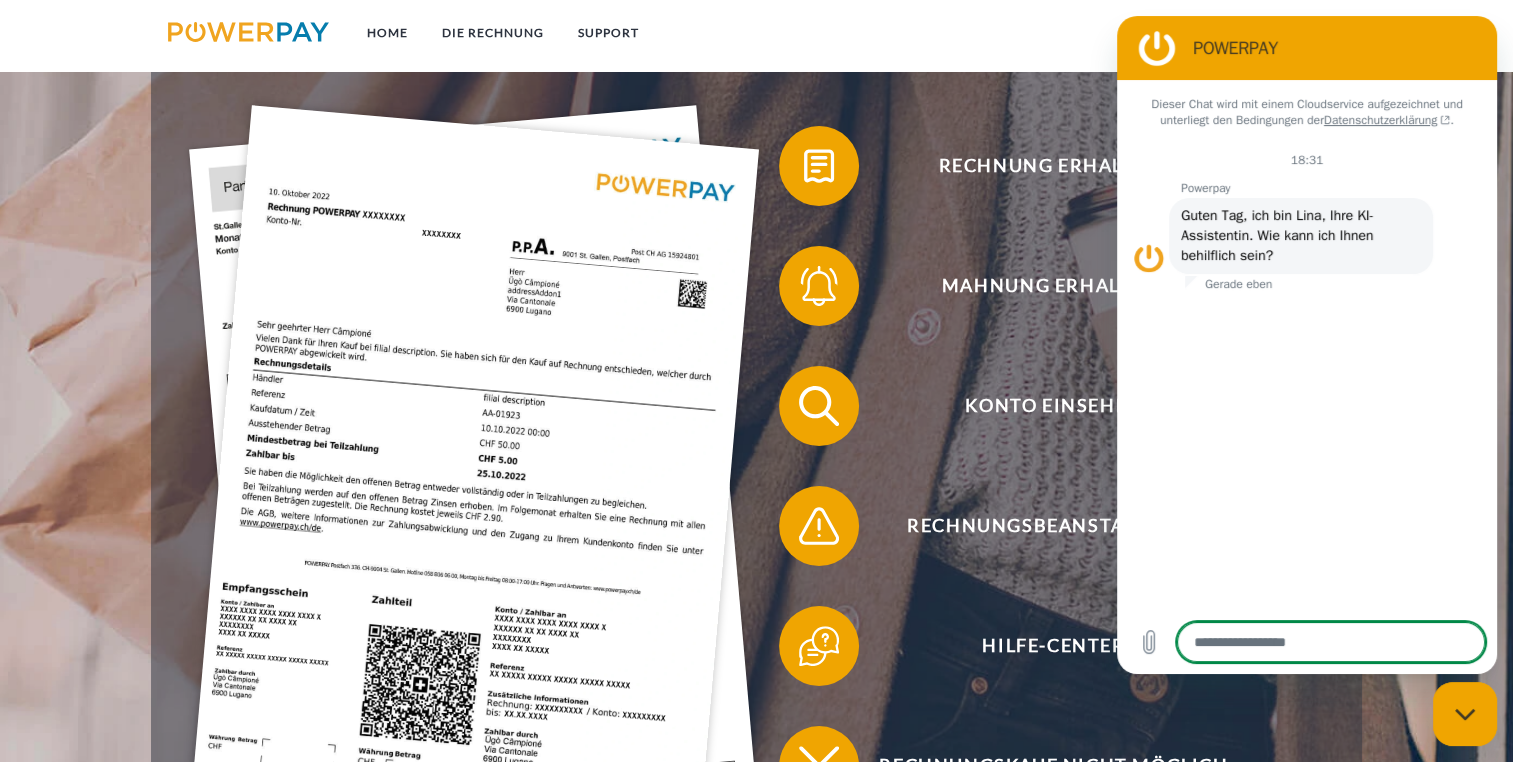 click at bounding box center [1331, 642] 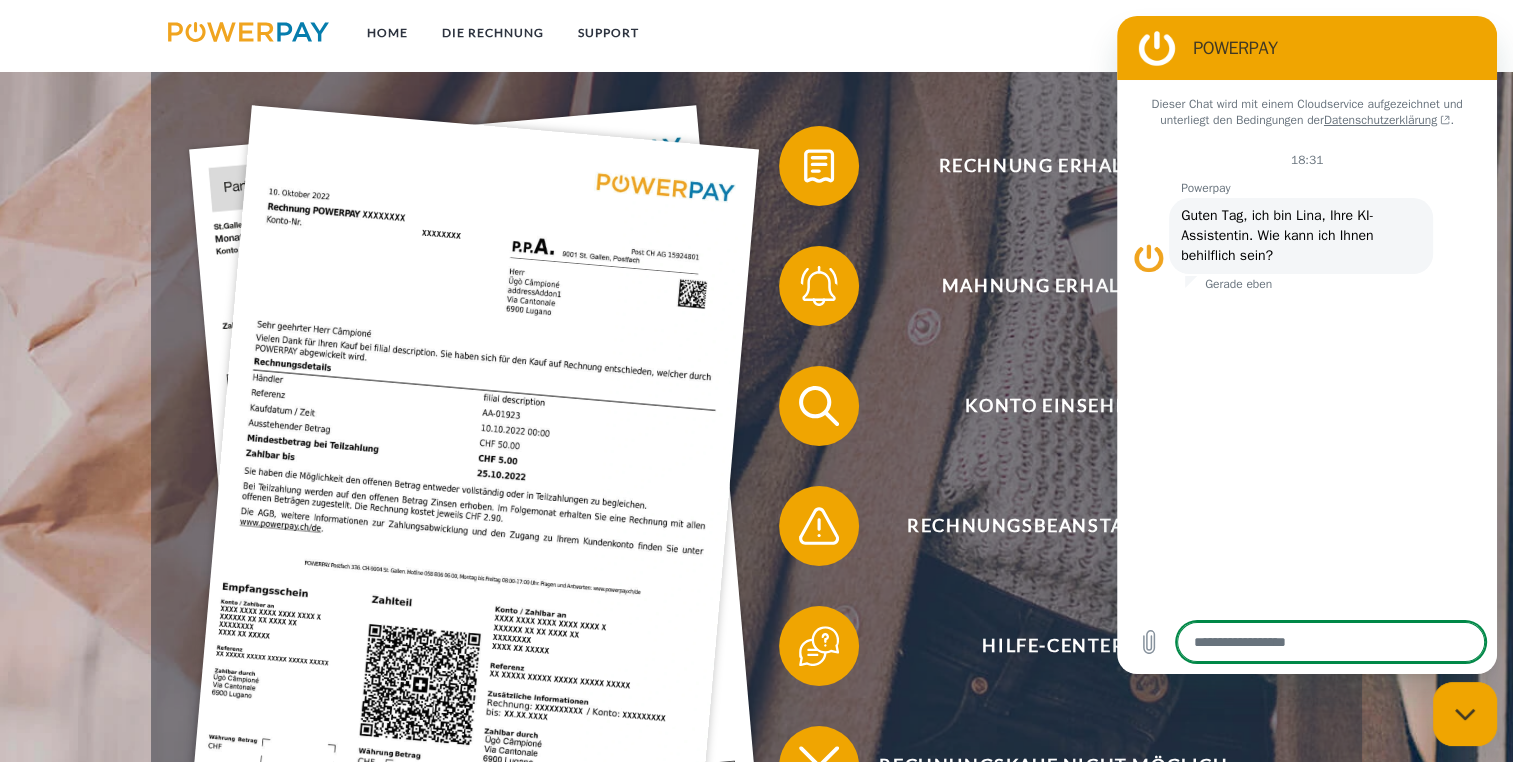 type on "*" 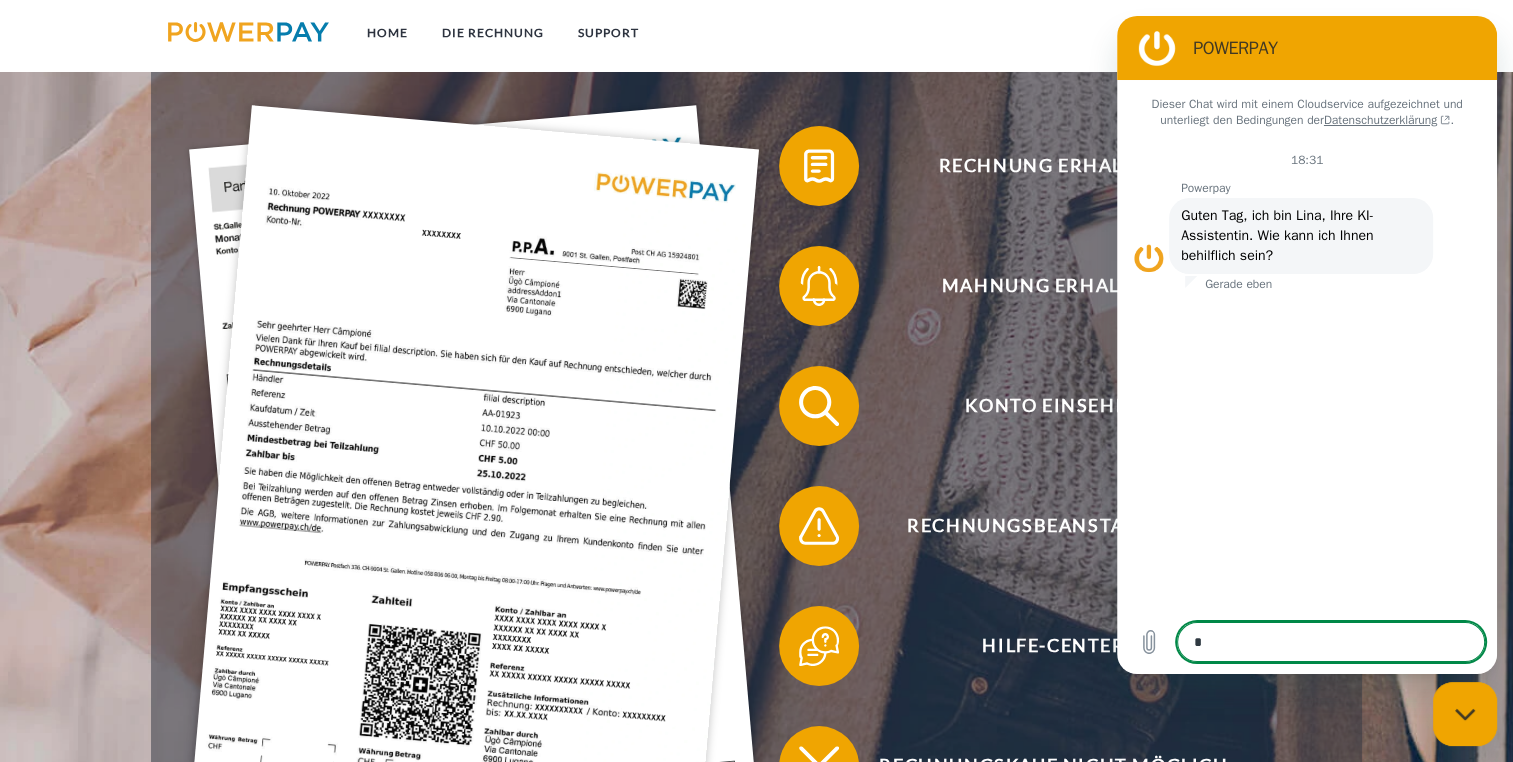 type on "*" 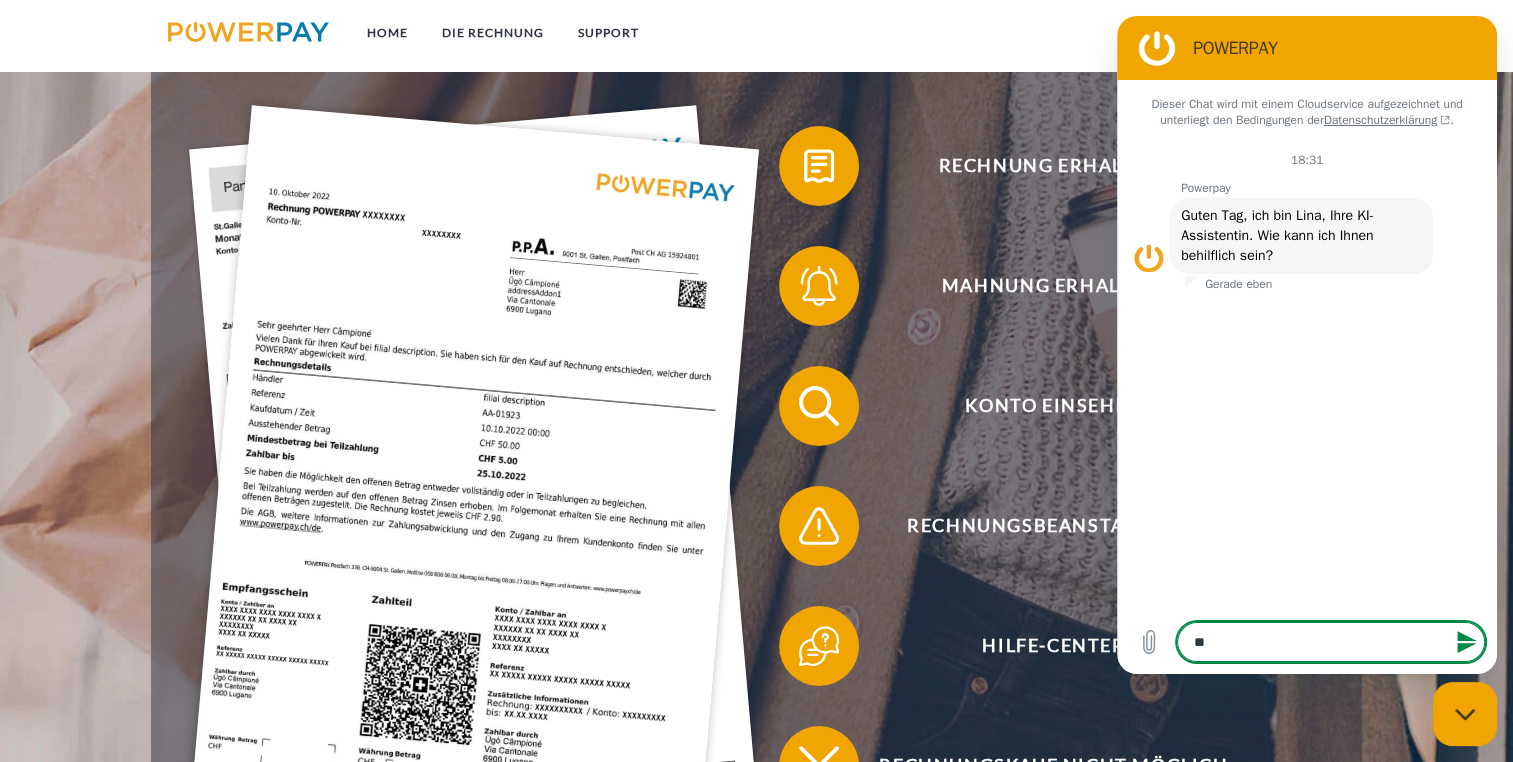 type on "**" 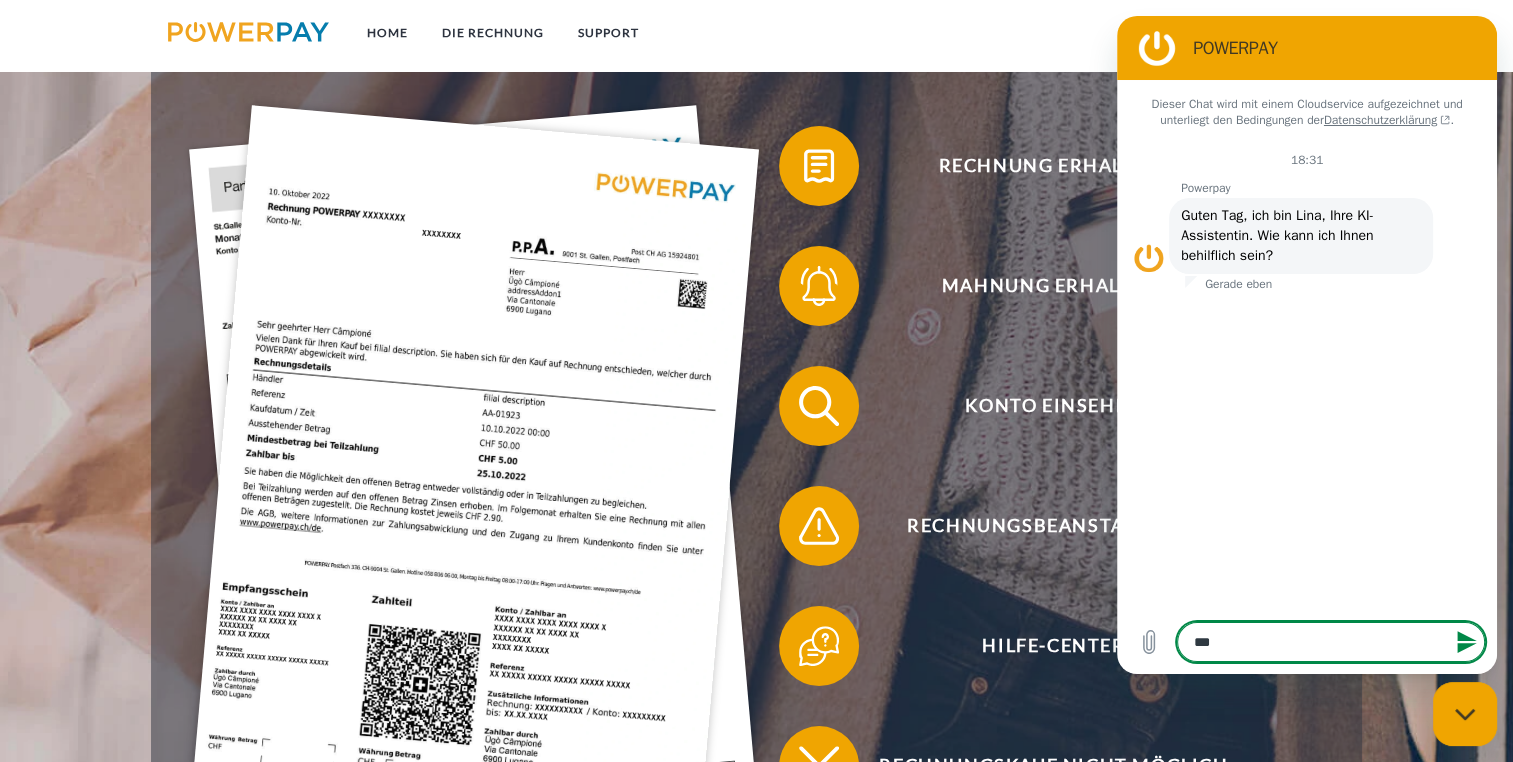 type on "****" 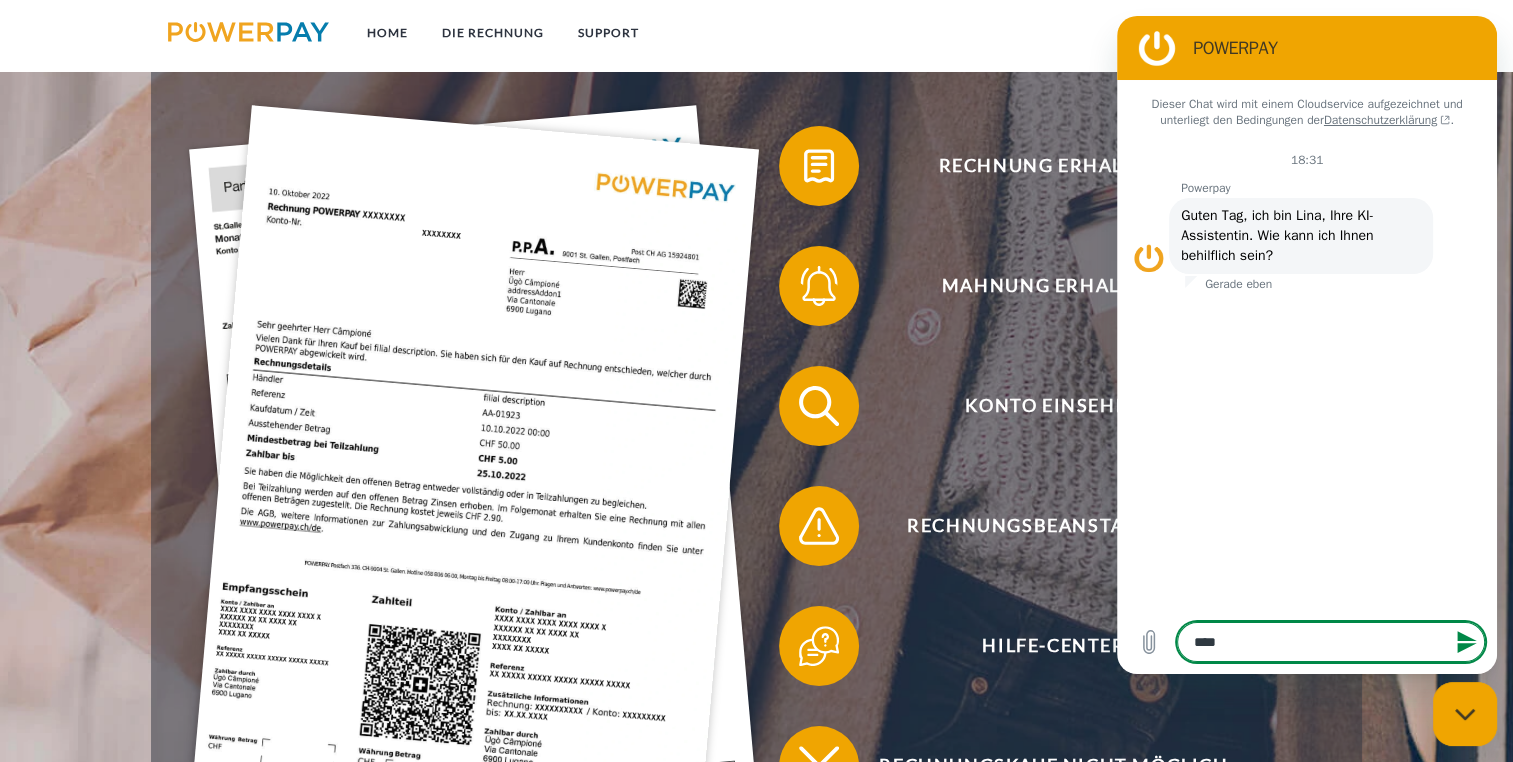 type on "*****" 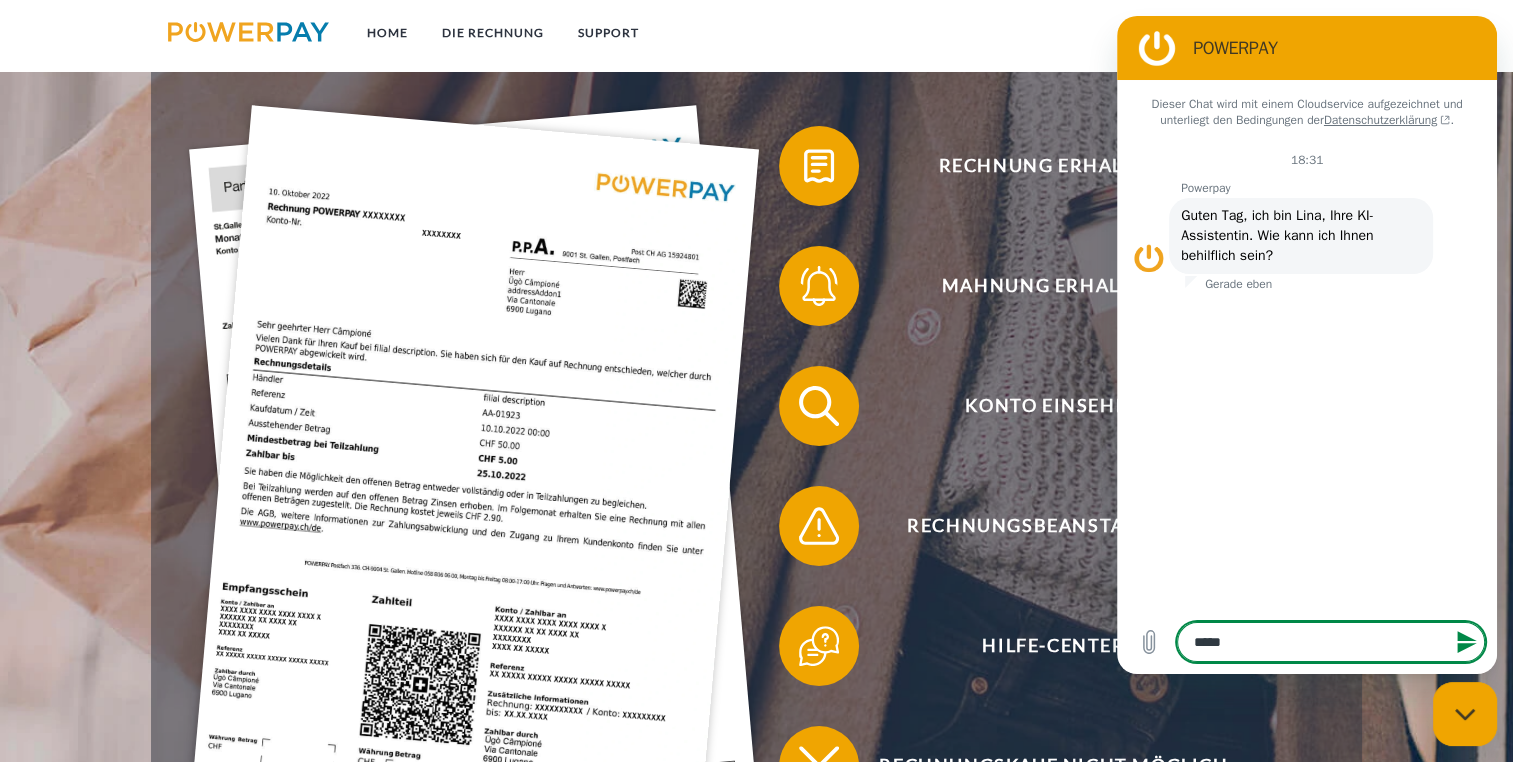 type on "******" 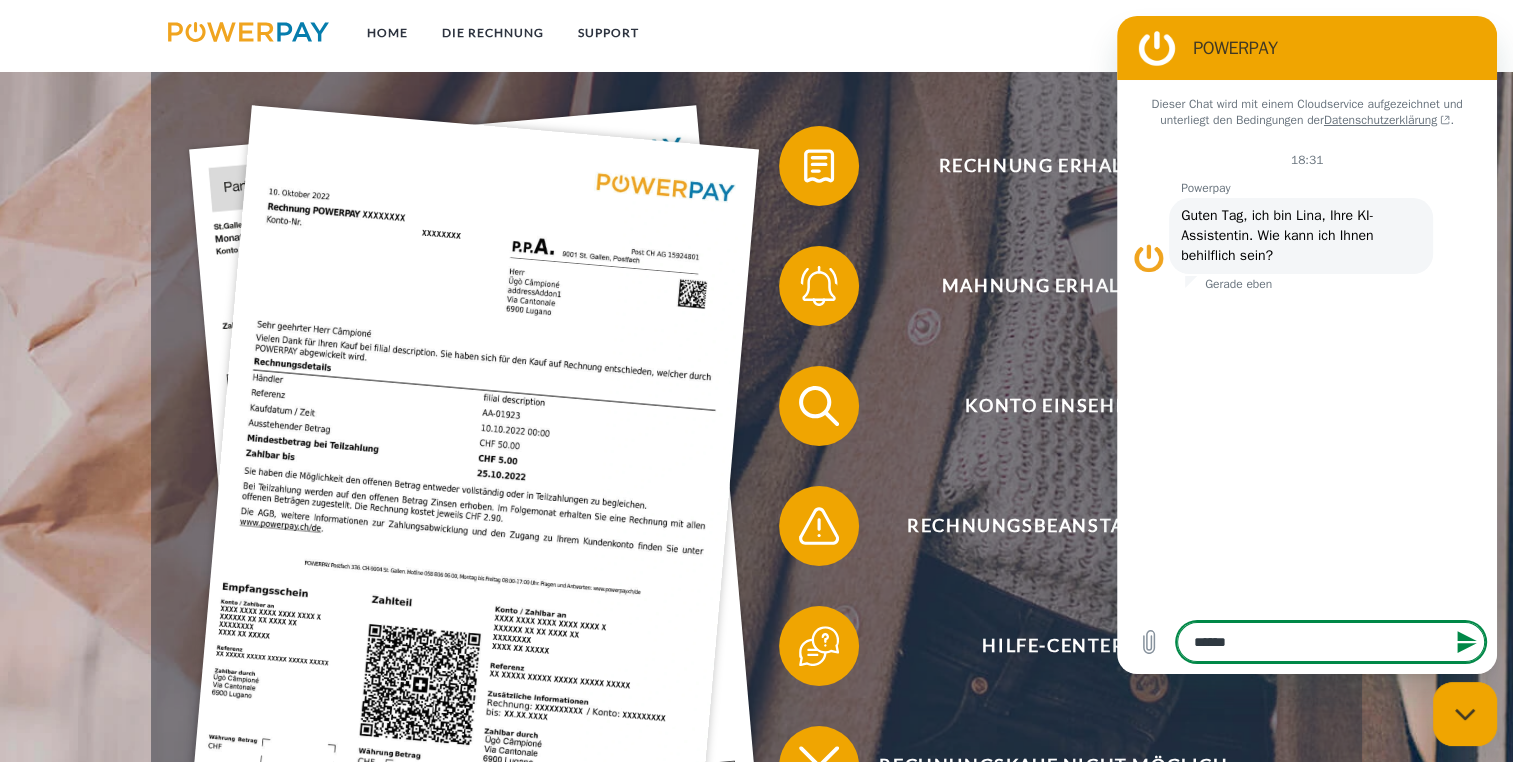 type on "*******" 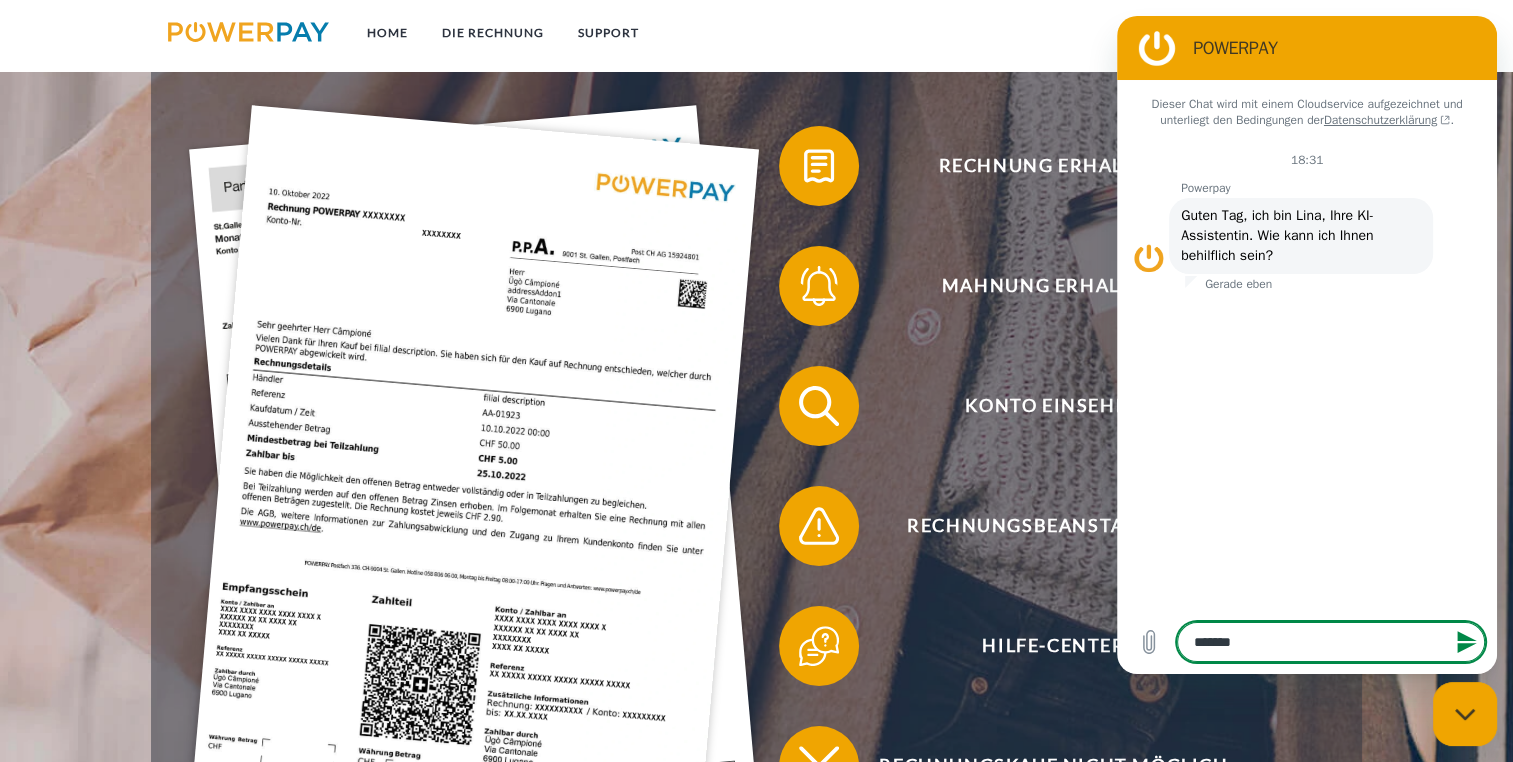 type on "*" 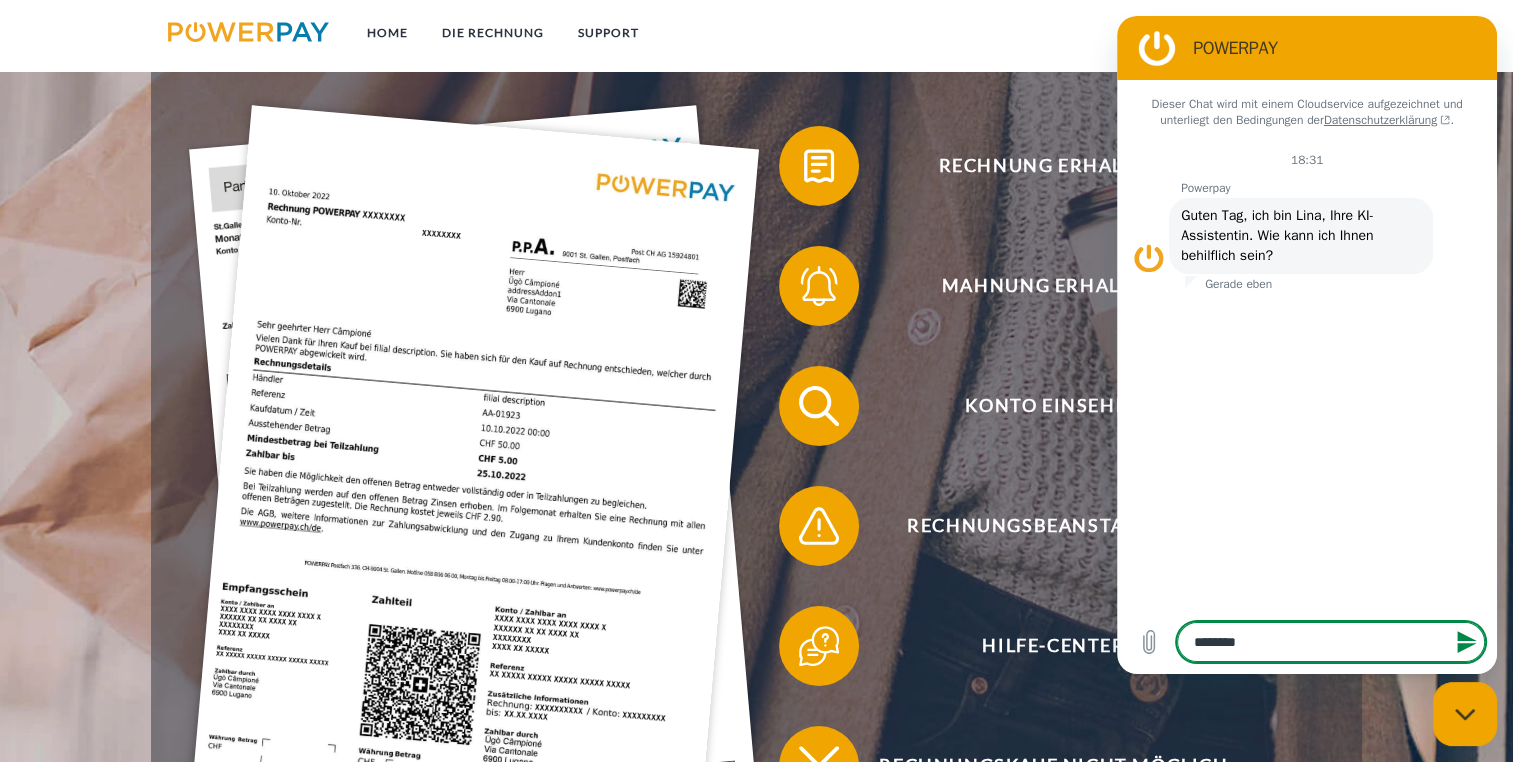 type on "*********" 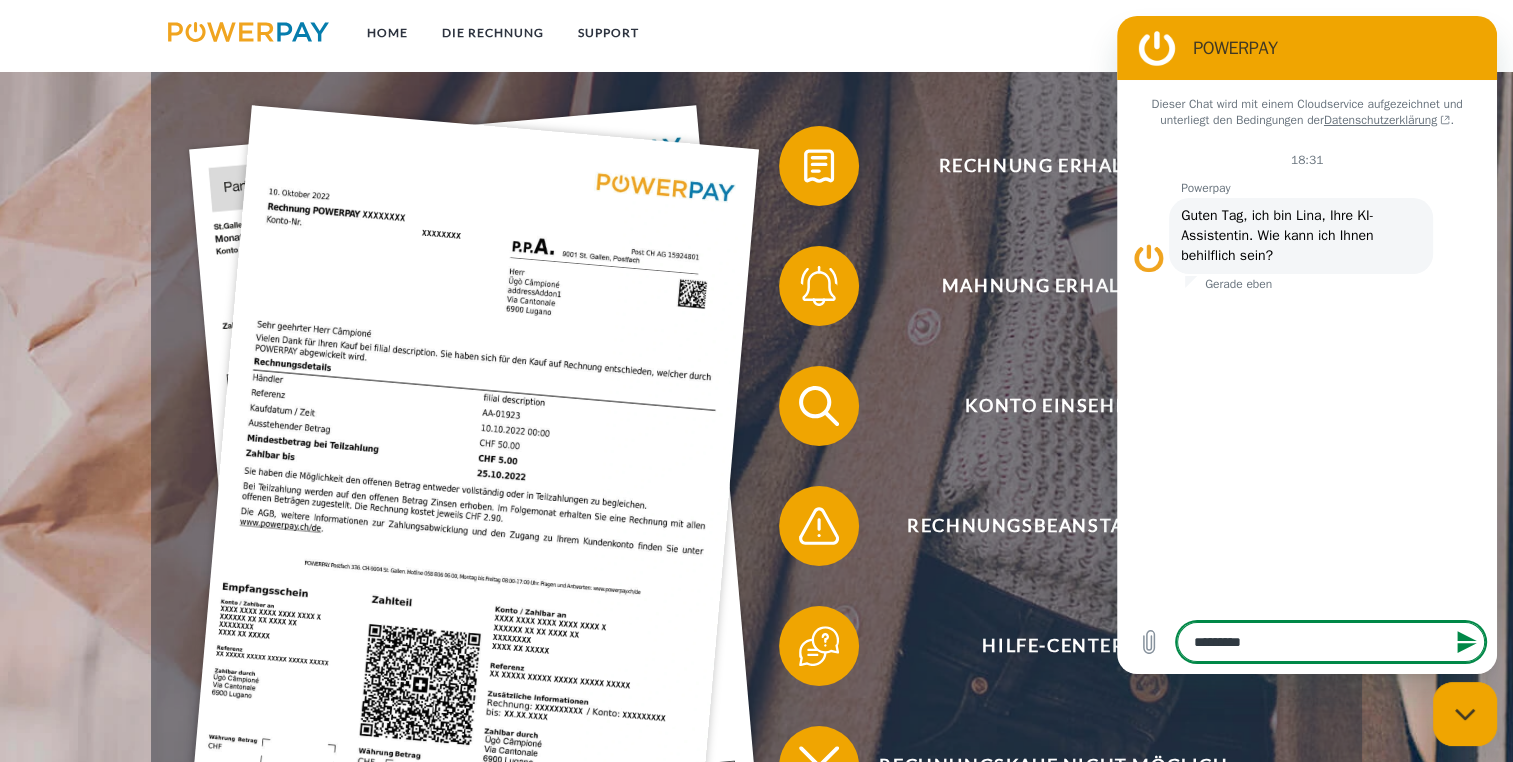 type on "**********" 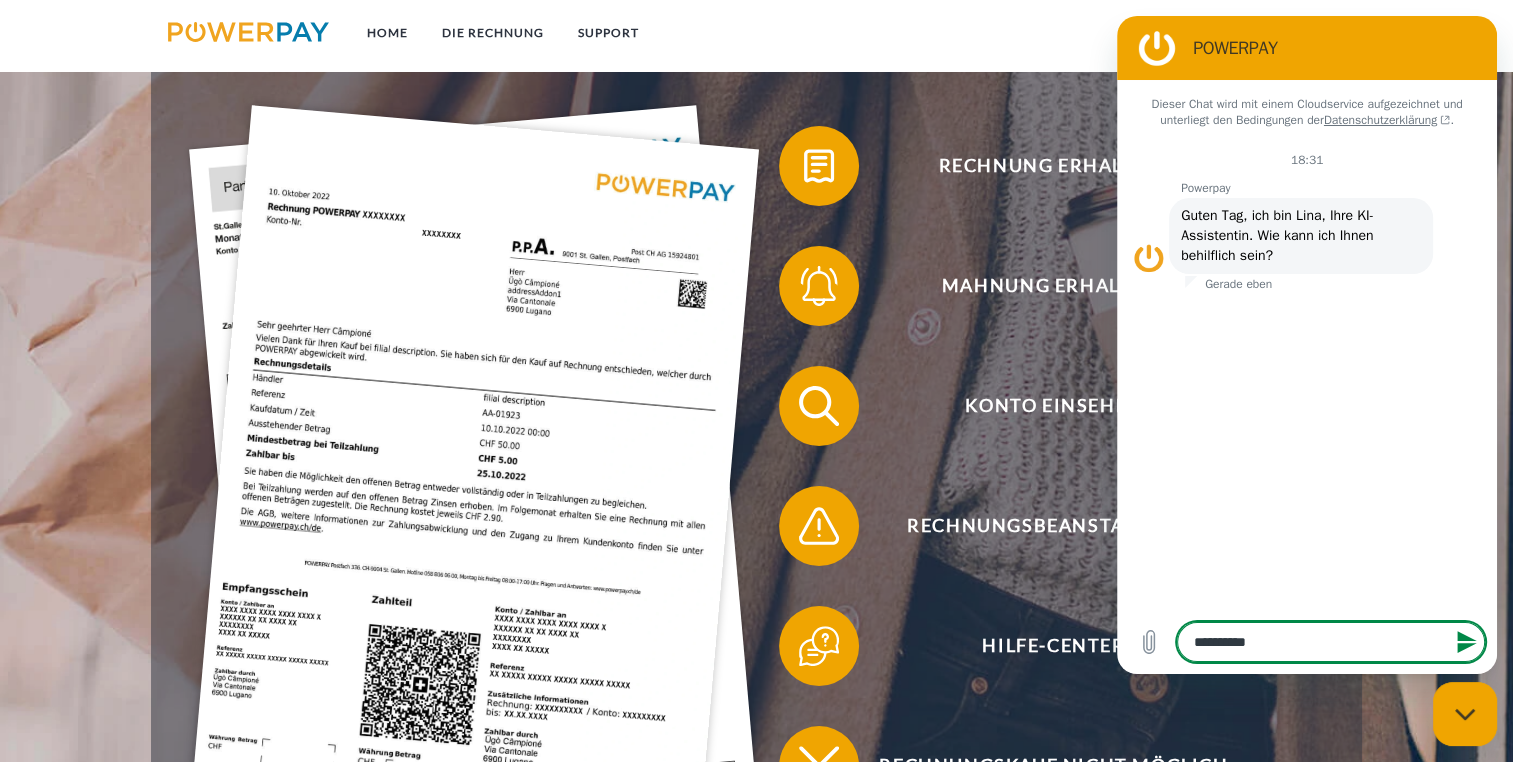 type on "**********" 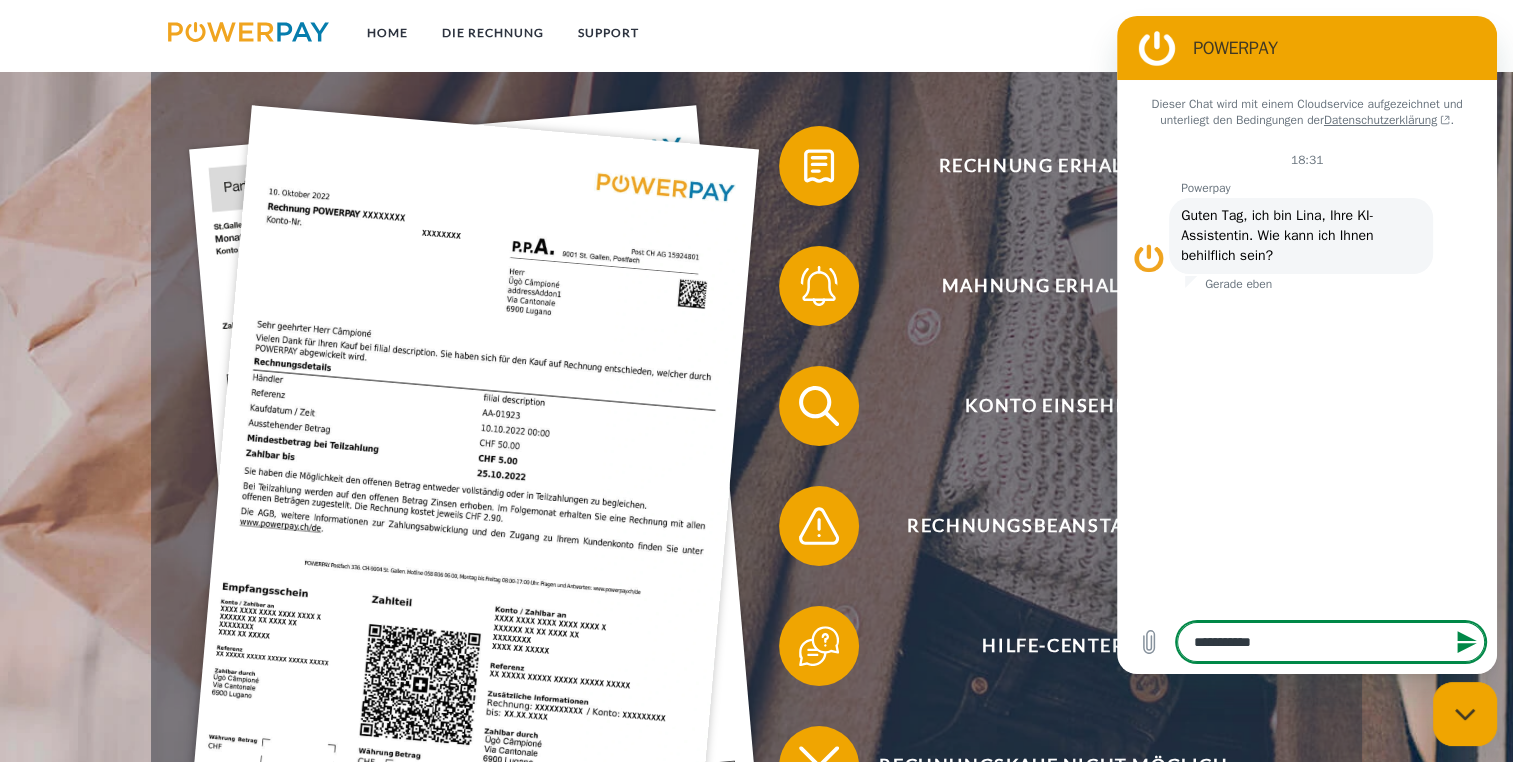 type on "**********" 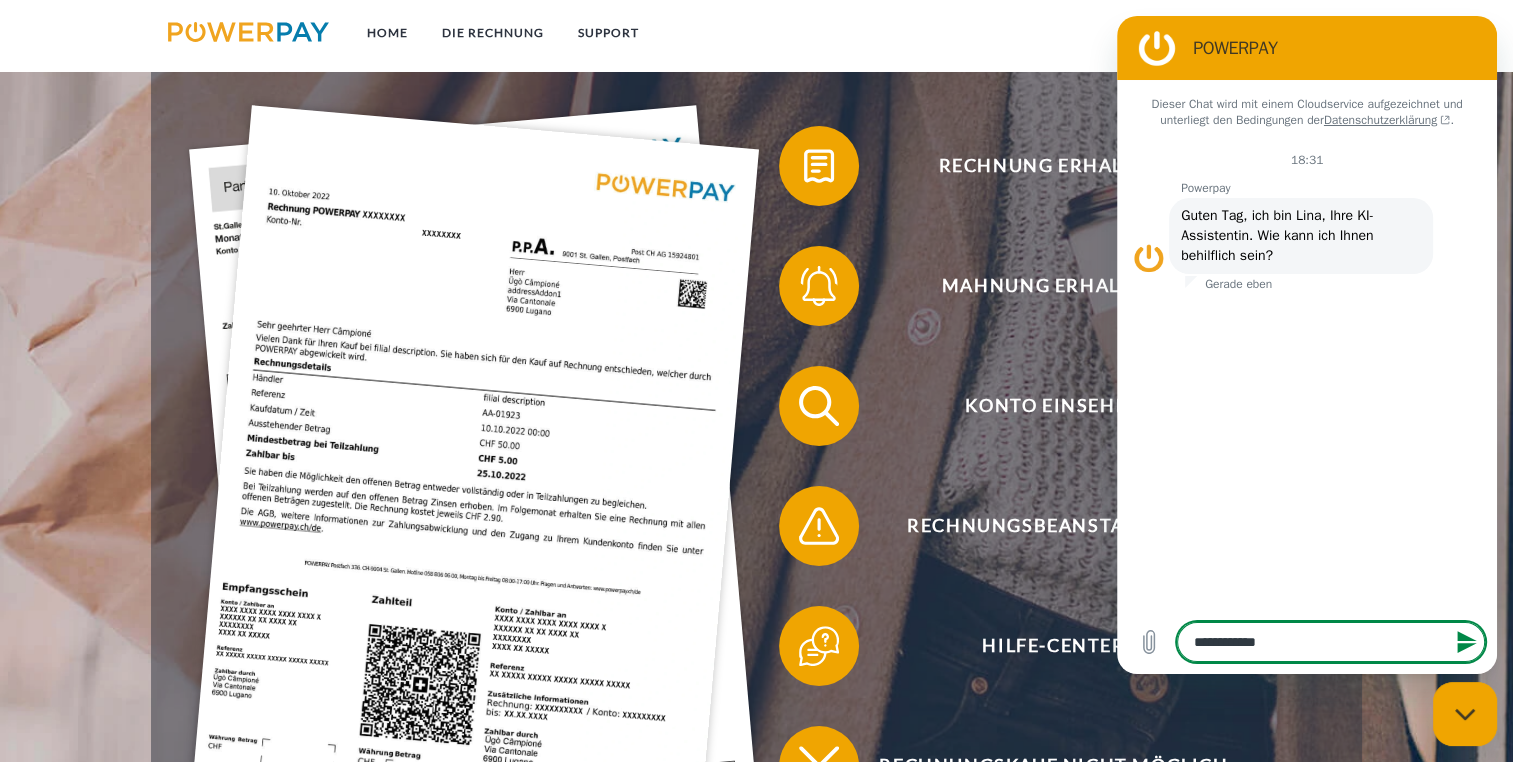 type on "**********" 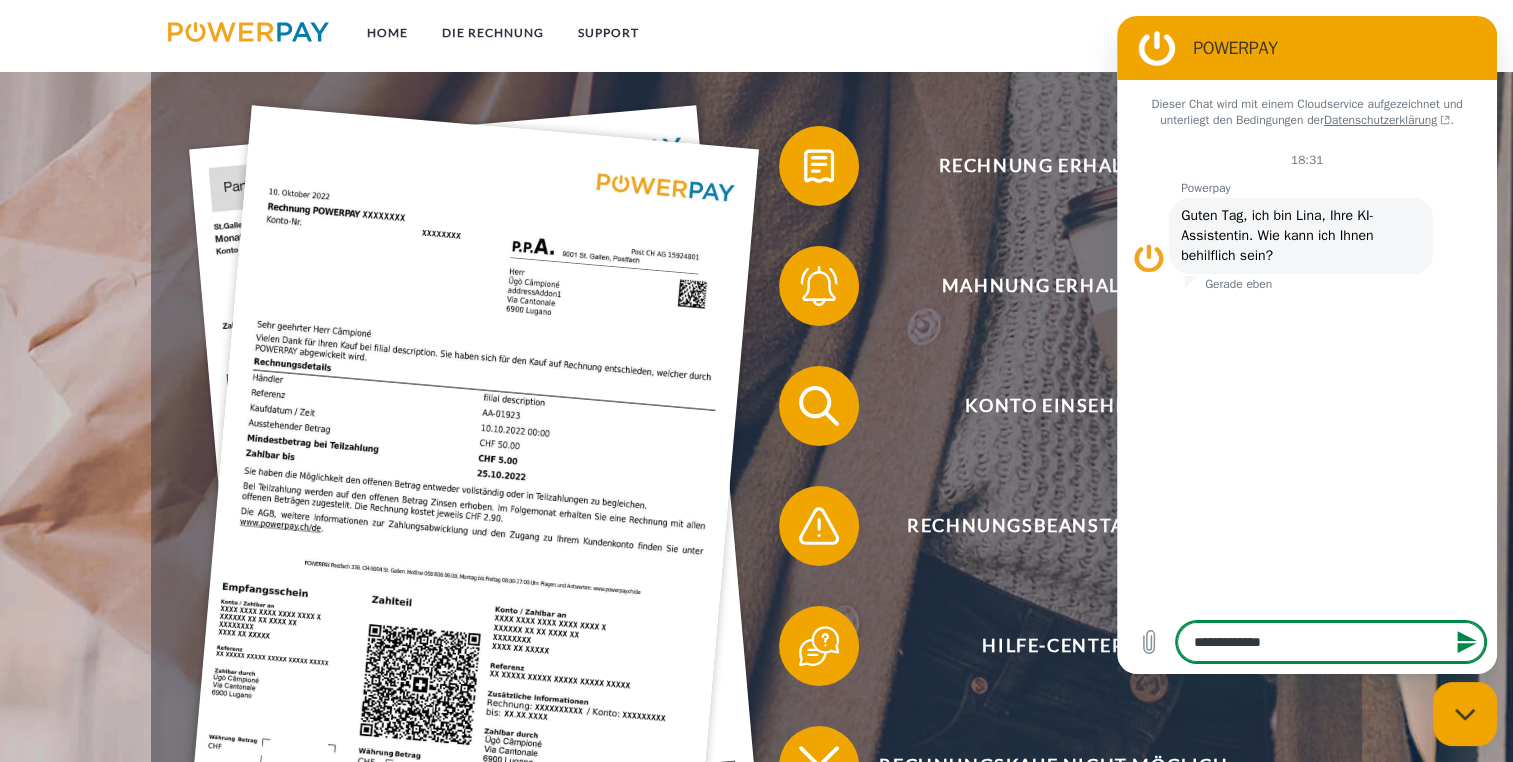 type on "**********" 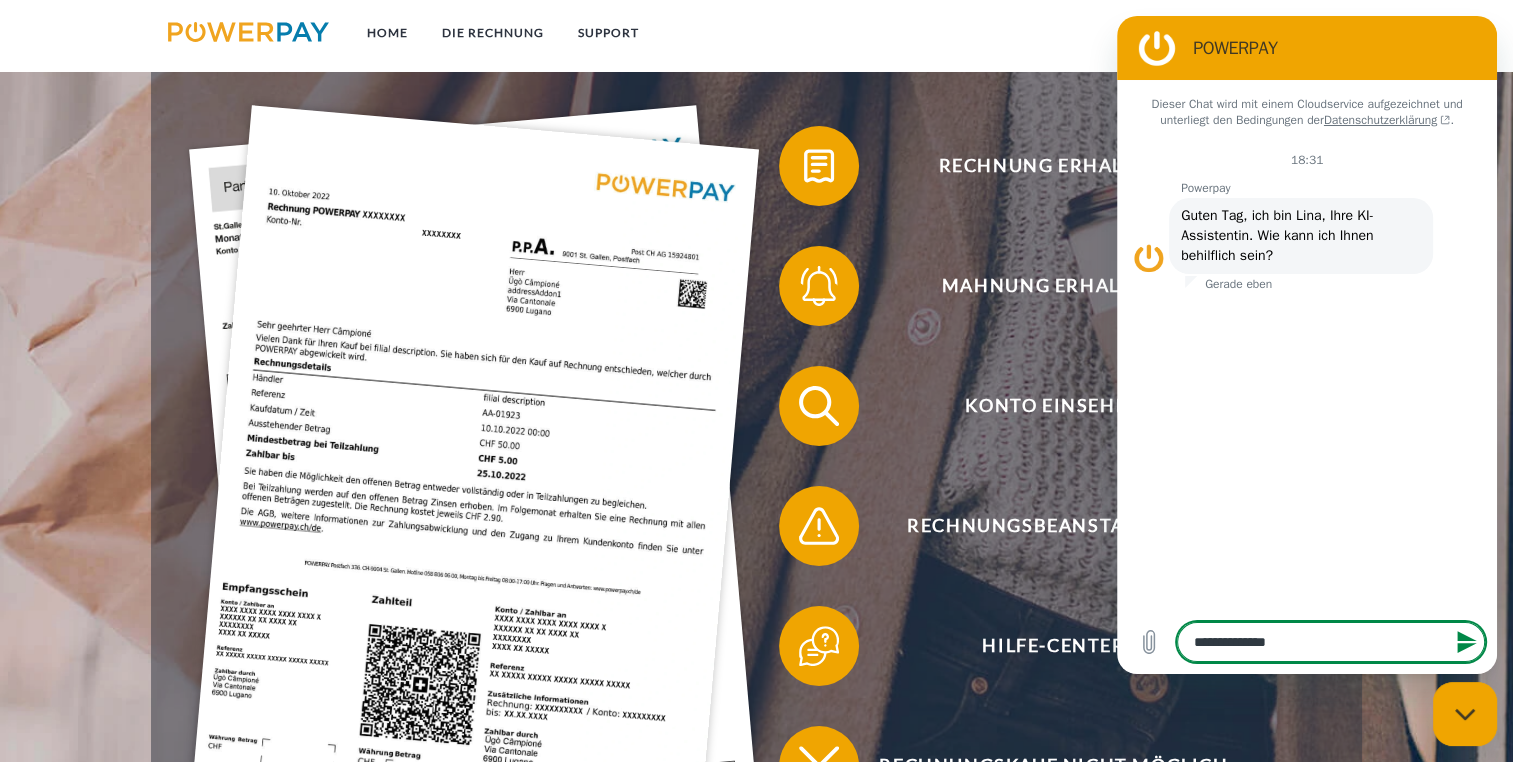 type on "*" 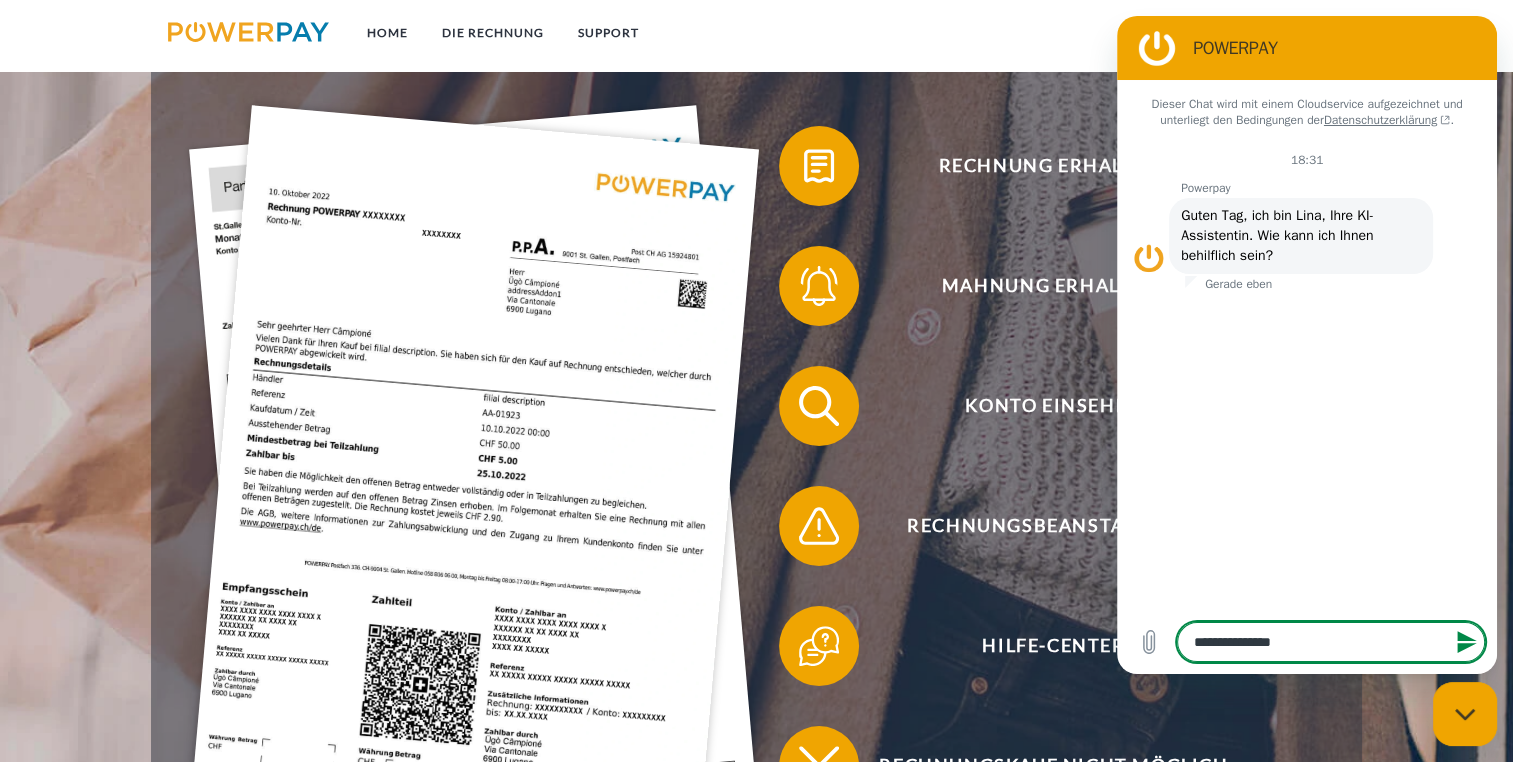 type on "**********" 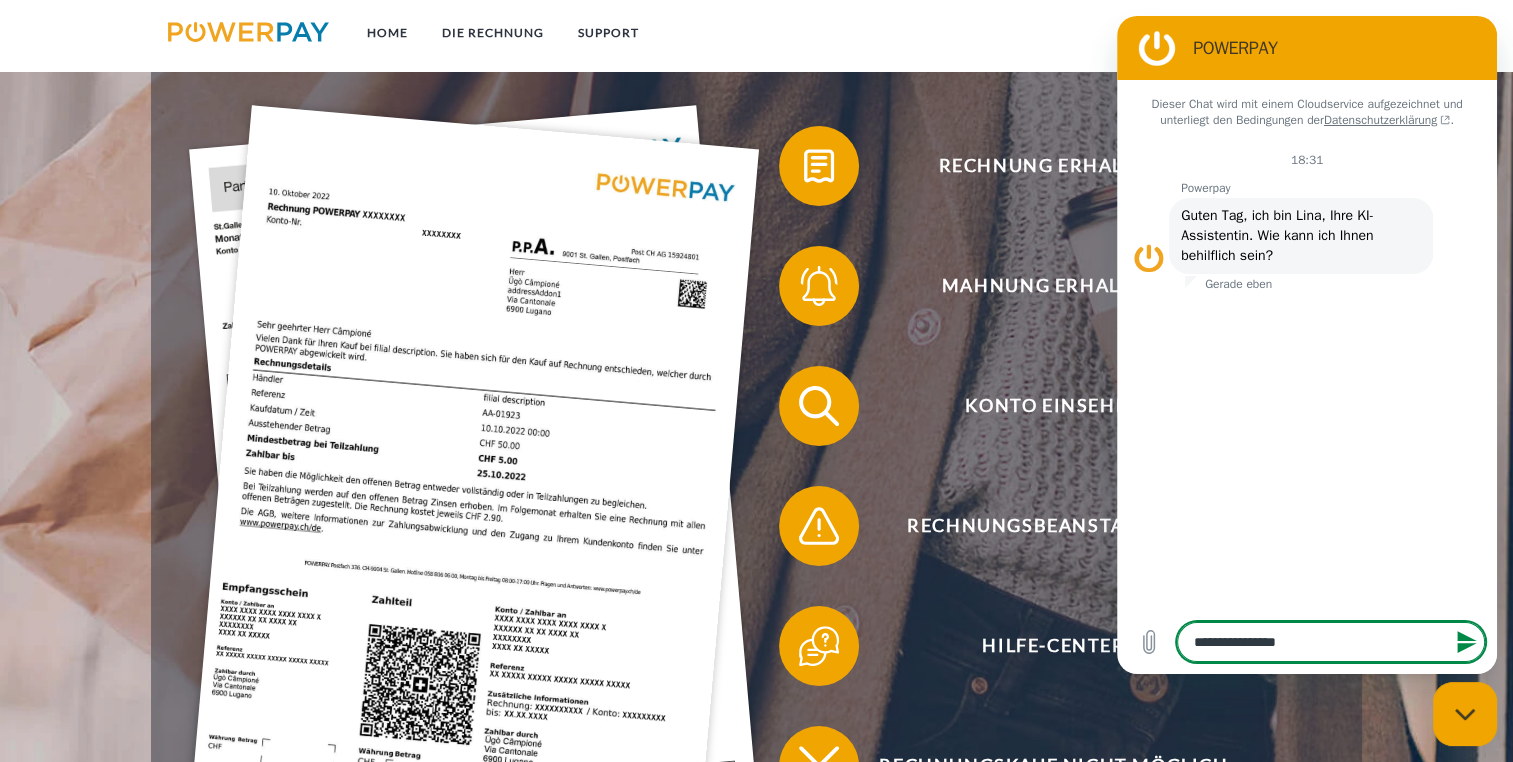 type on "**********" 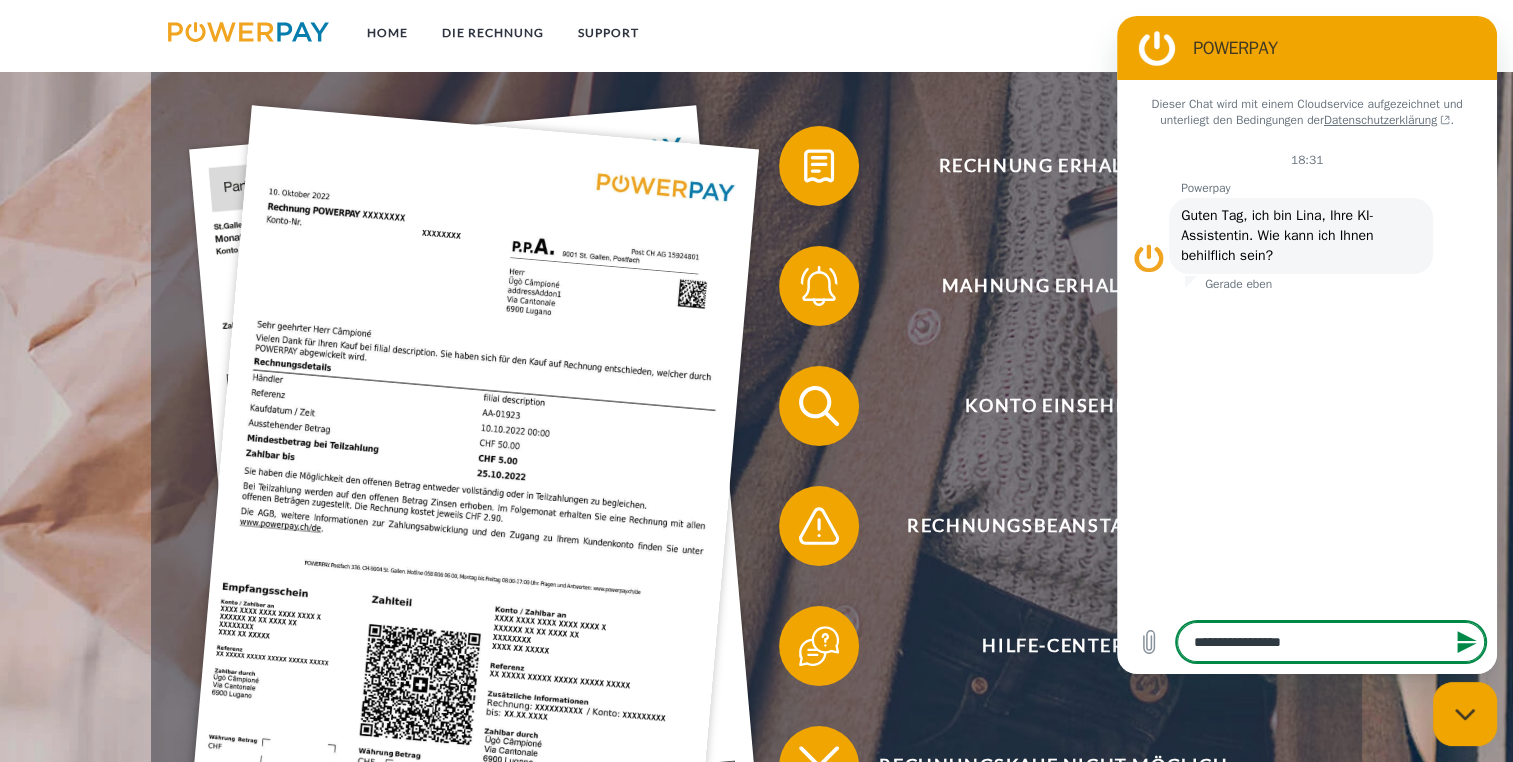 type on "**********" 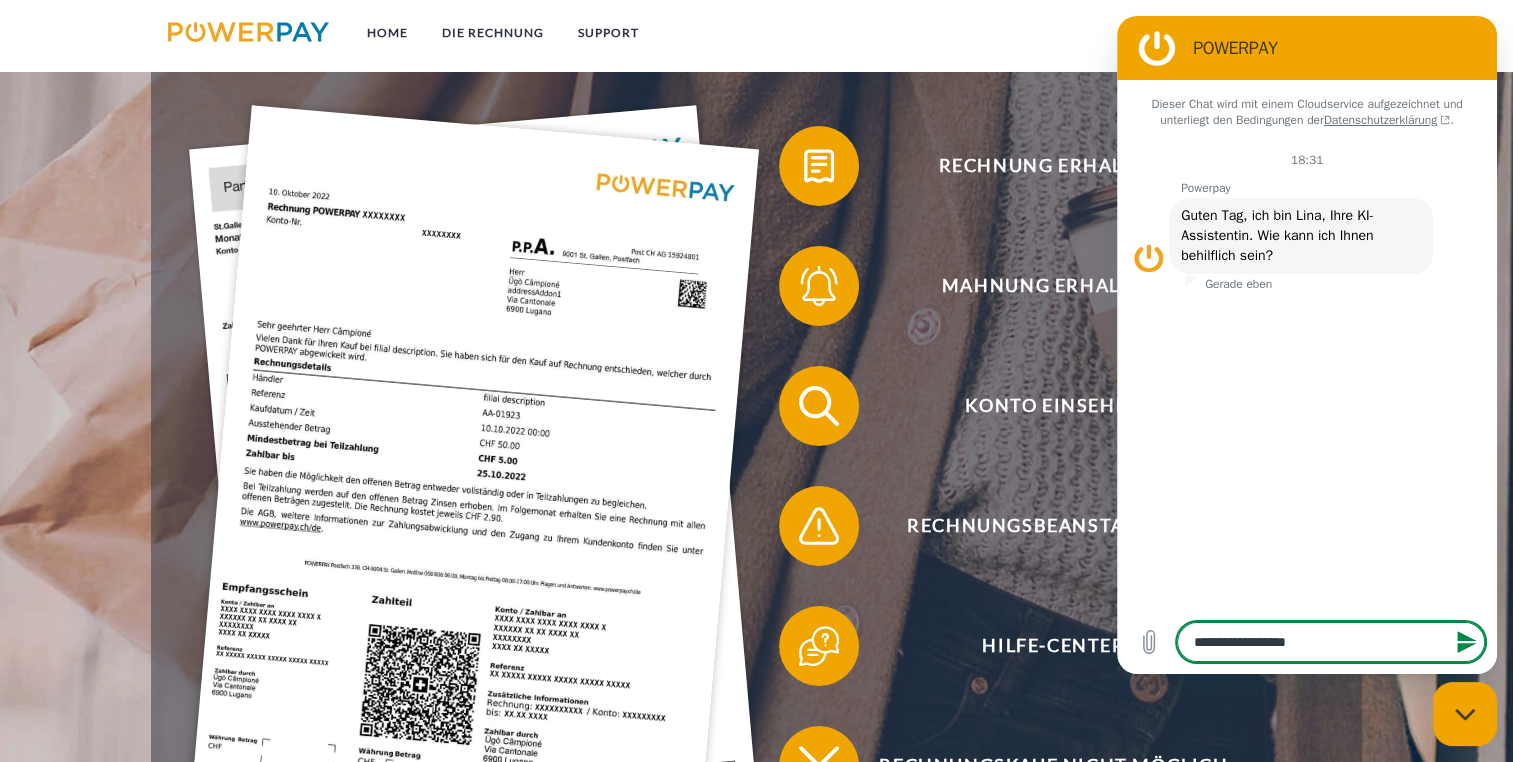 type on "**********" 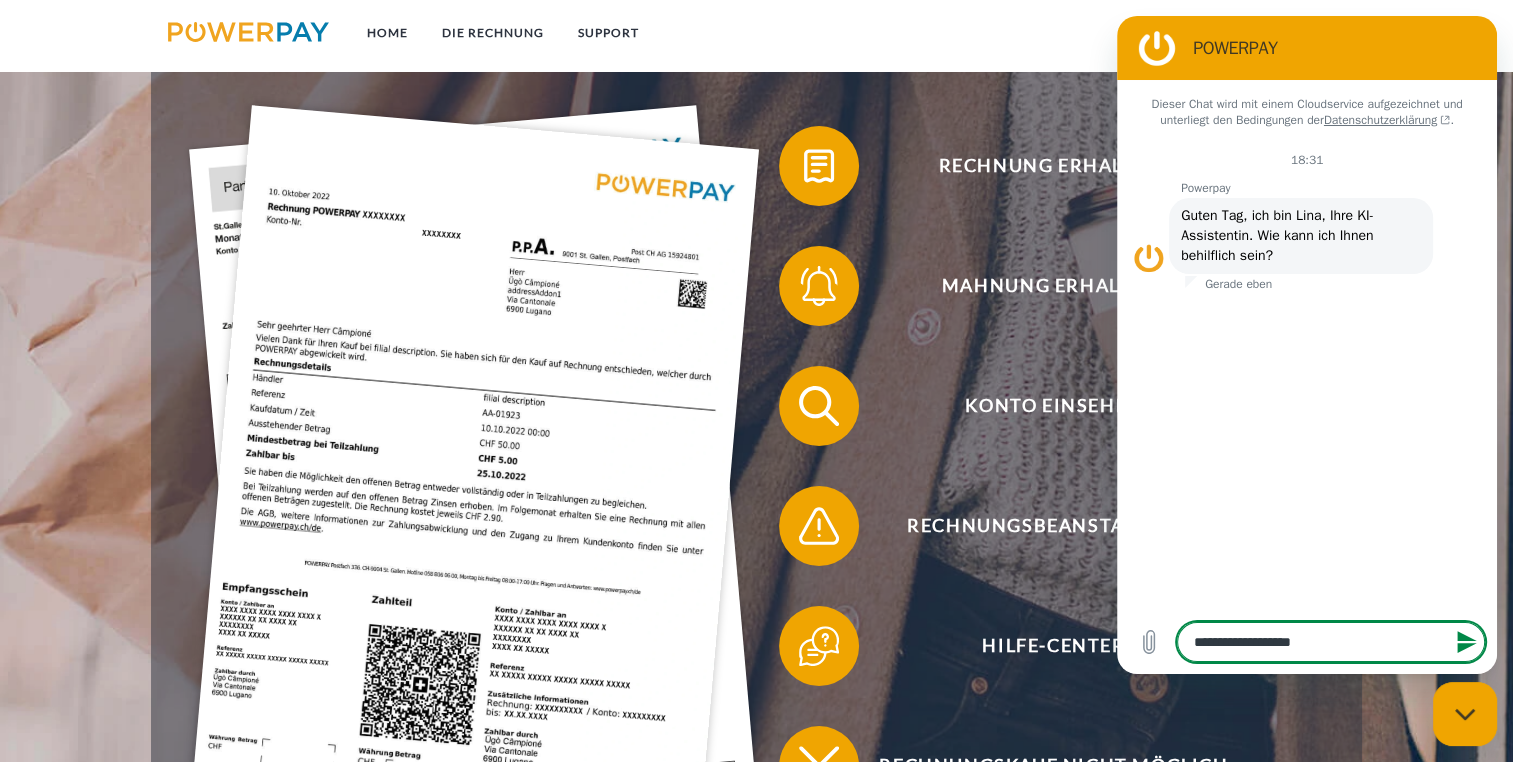 type on "*" 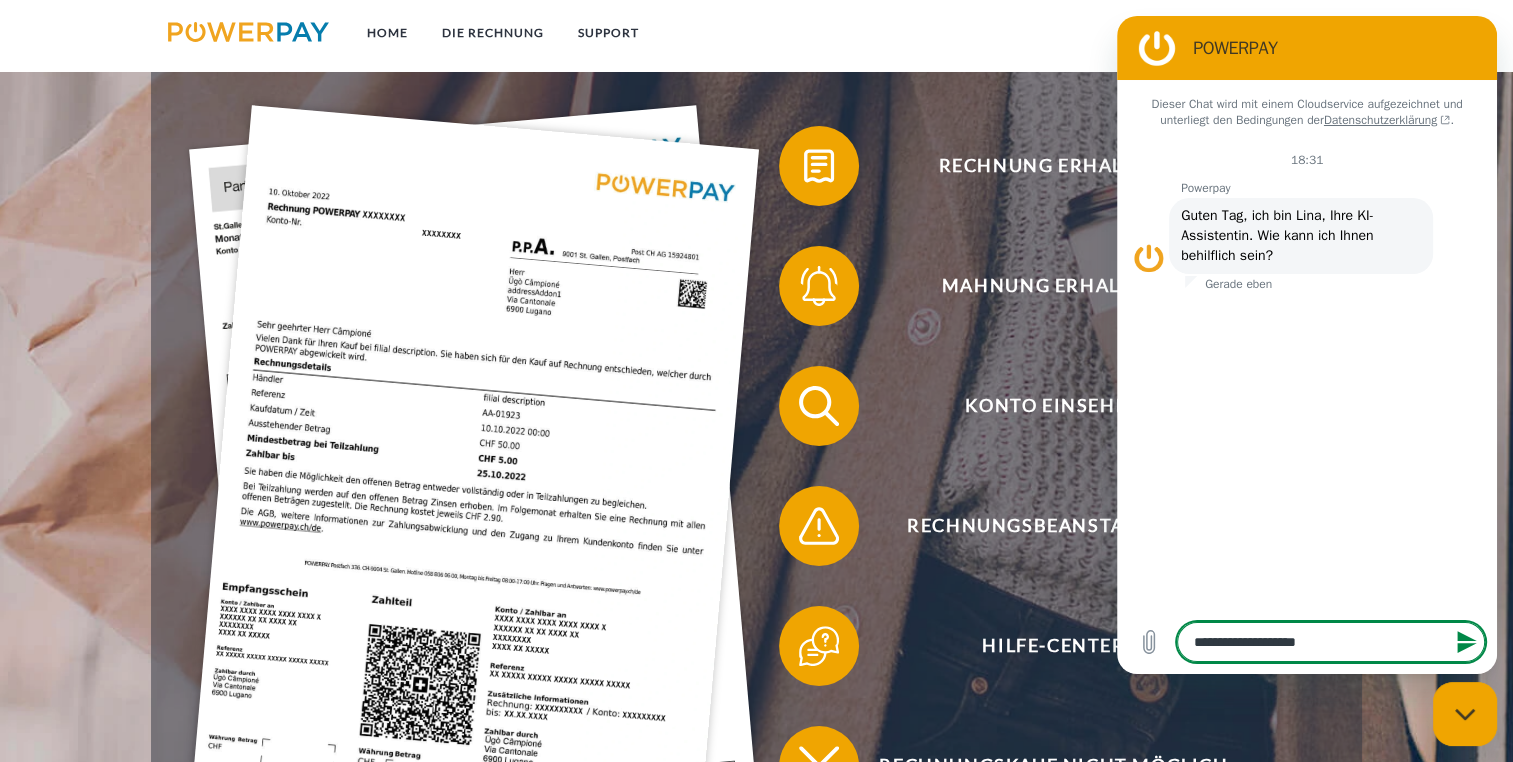 type on "**********" 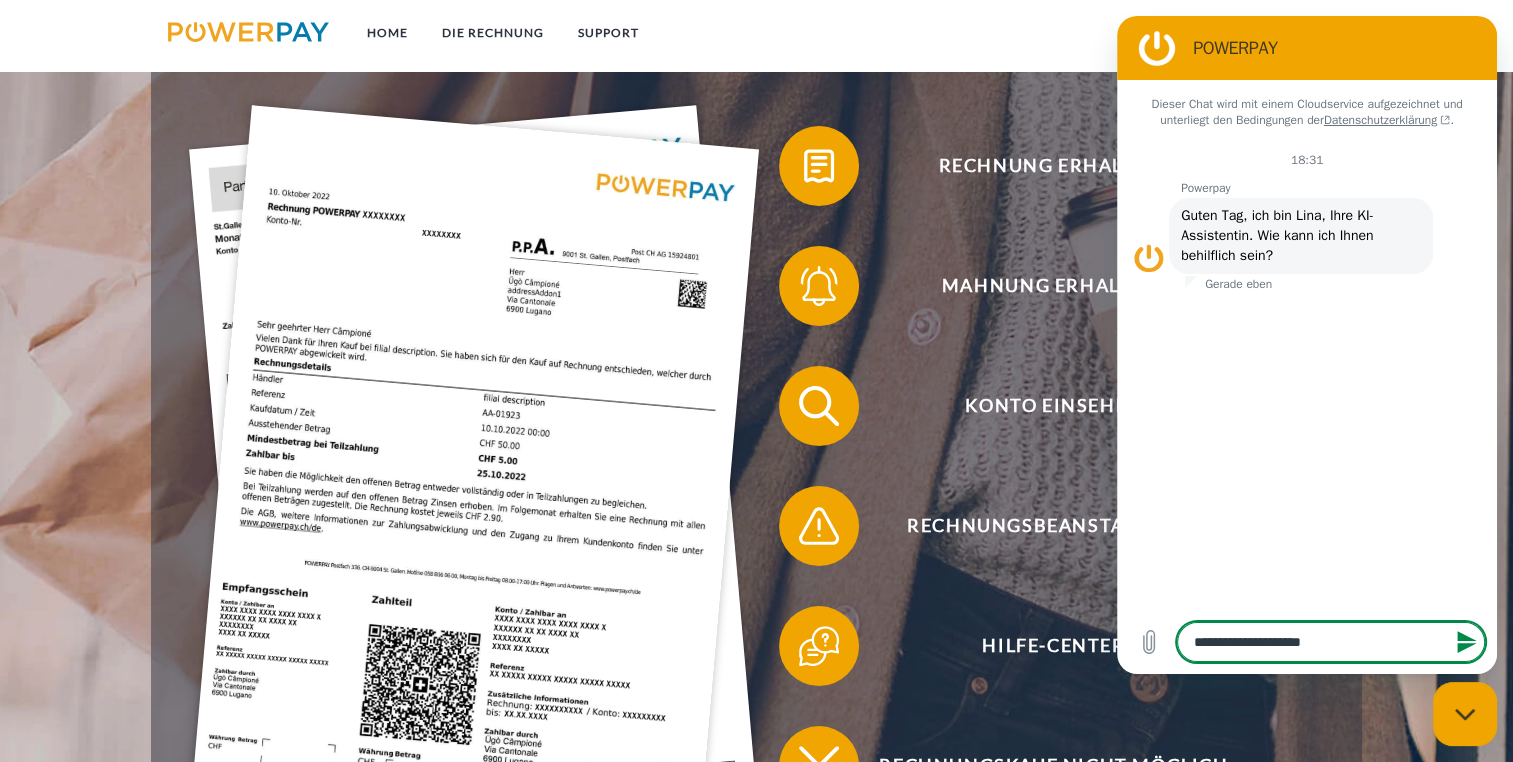 type on "**********" 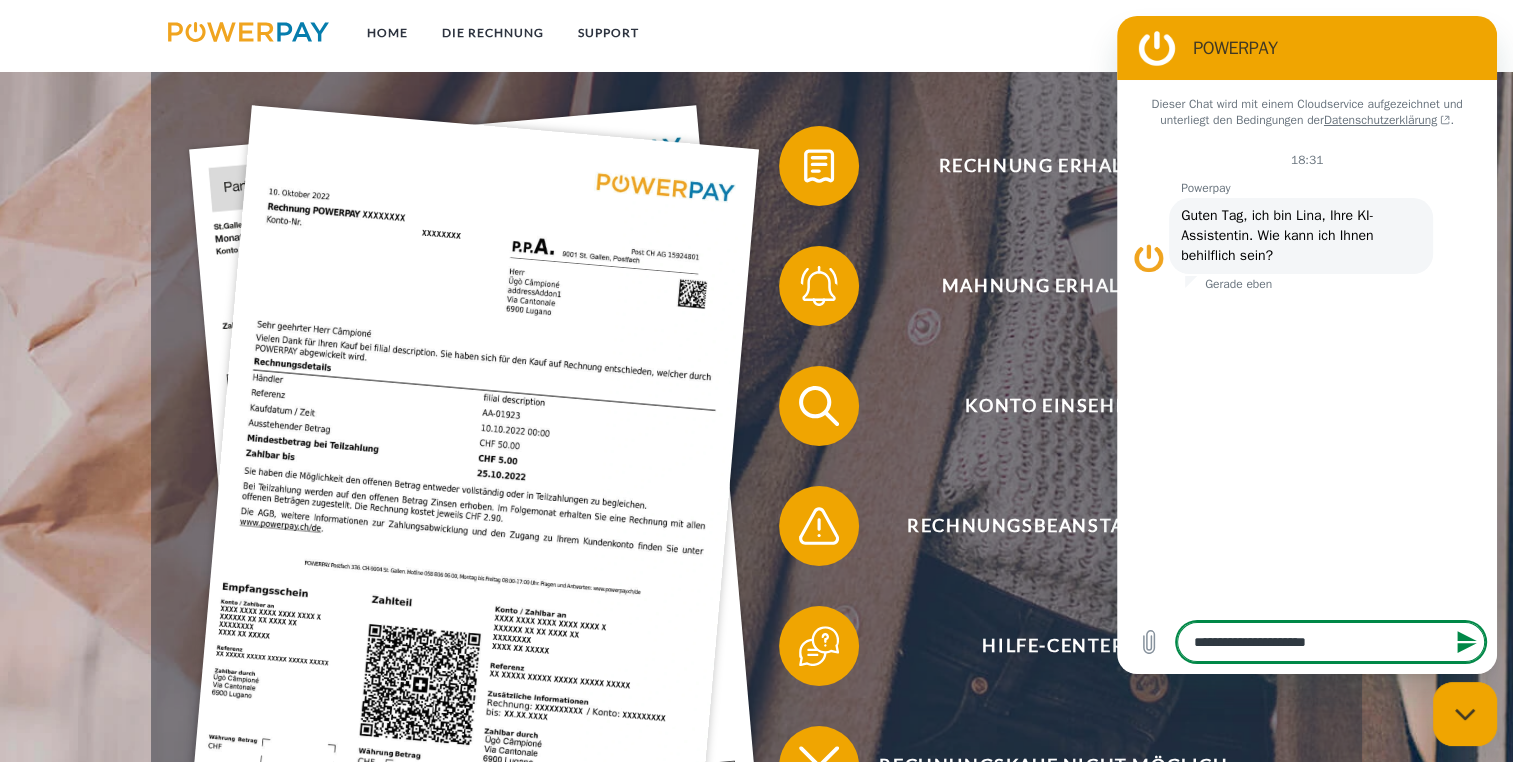 type on "**********" 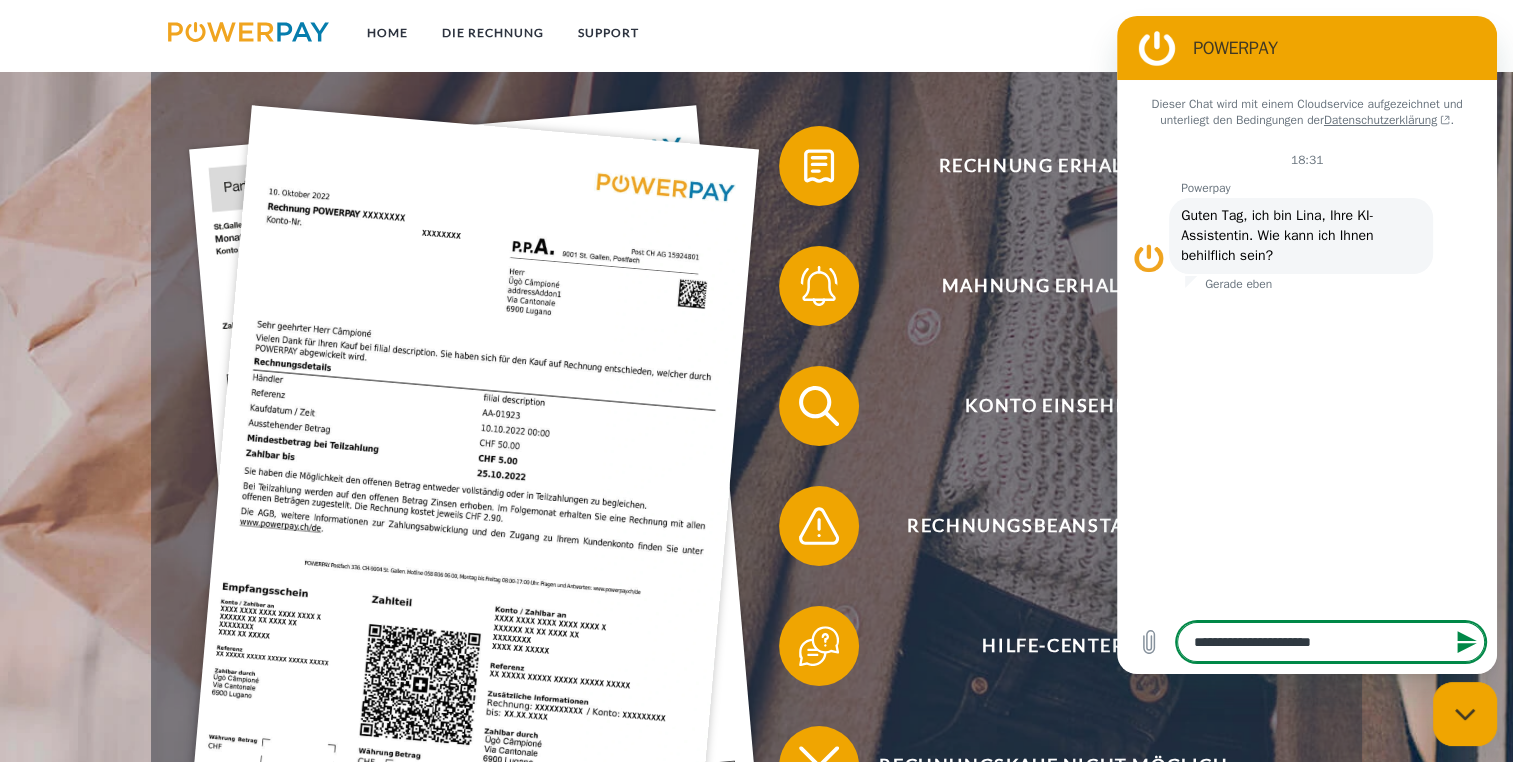 type on "**********" 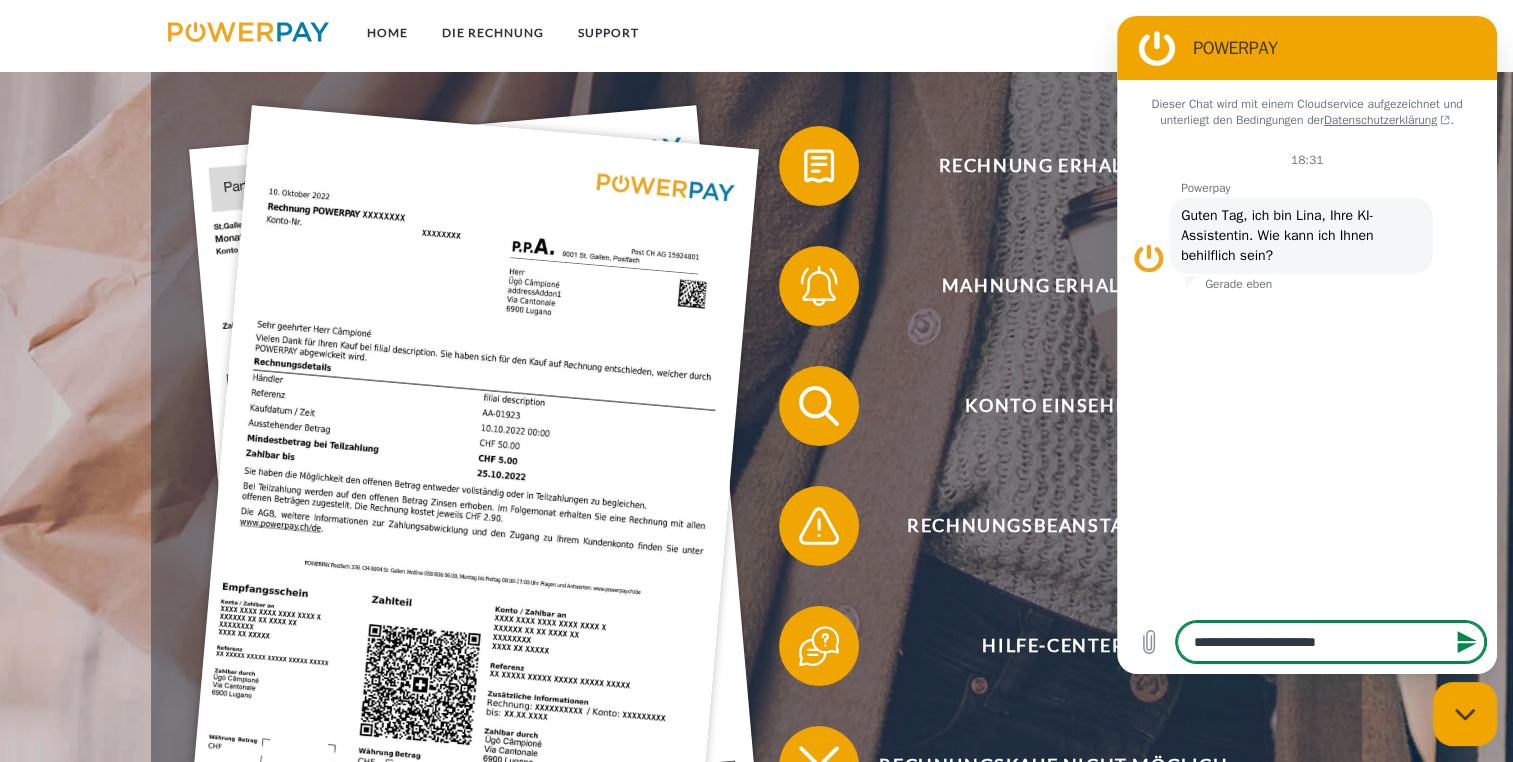 type on "**********" 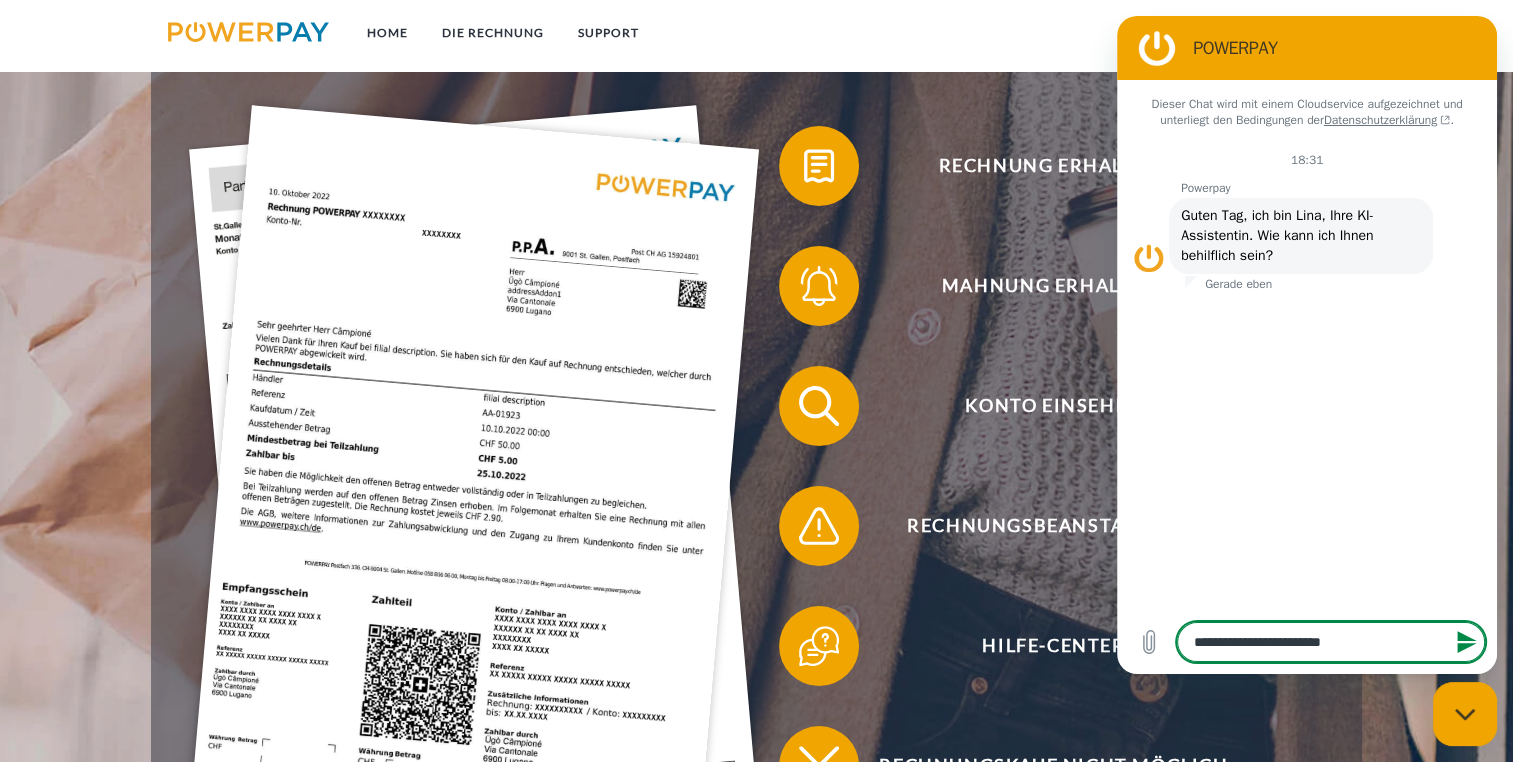type on "**********" 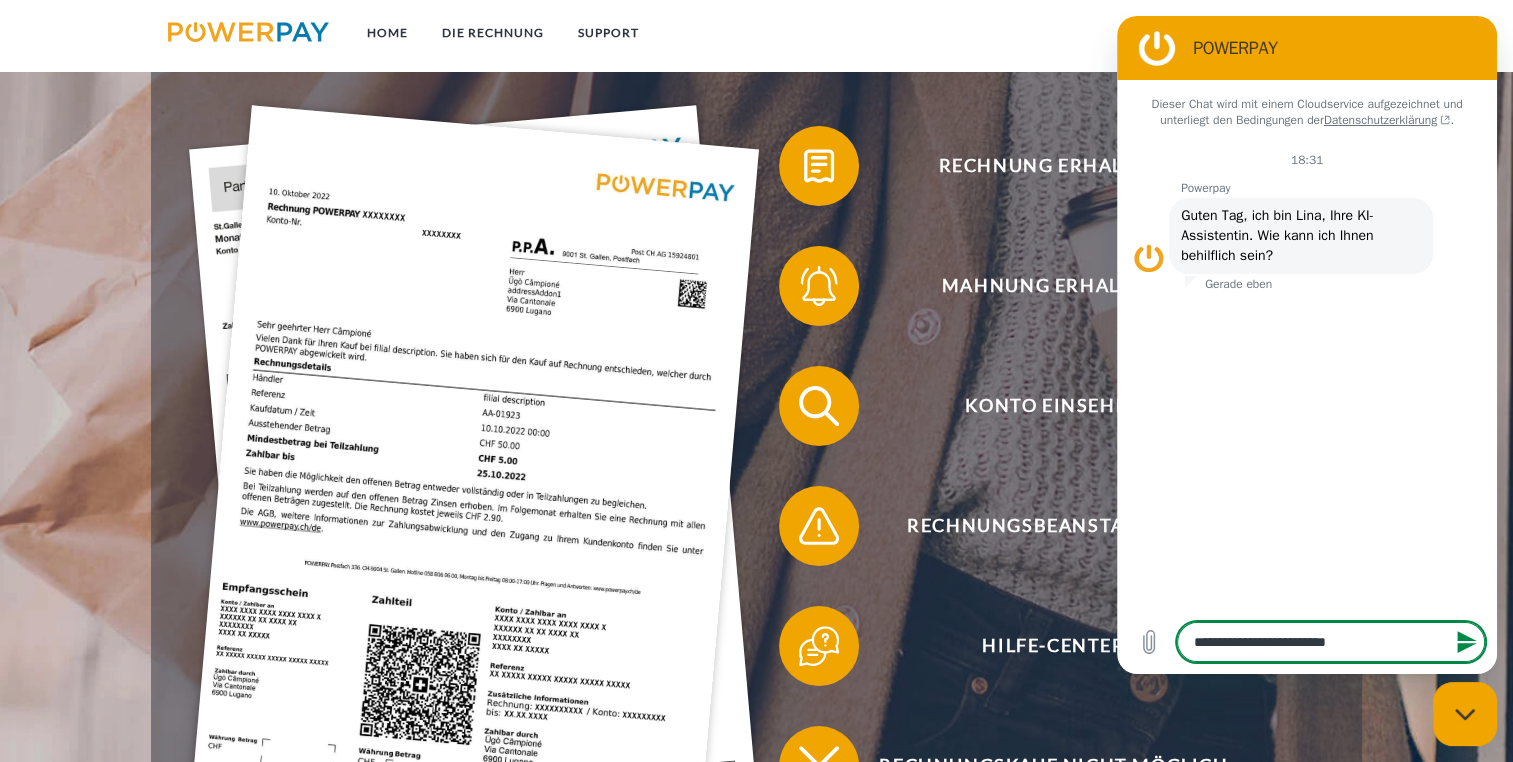 type on "**********" 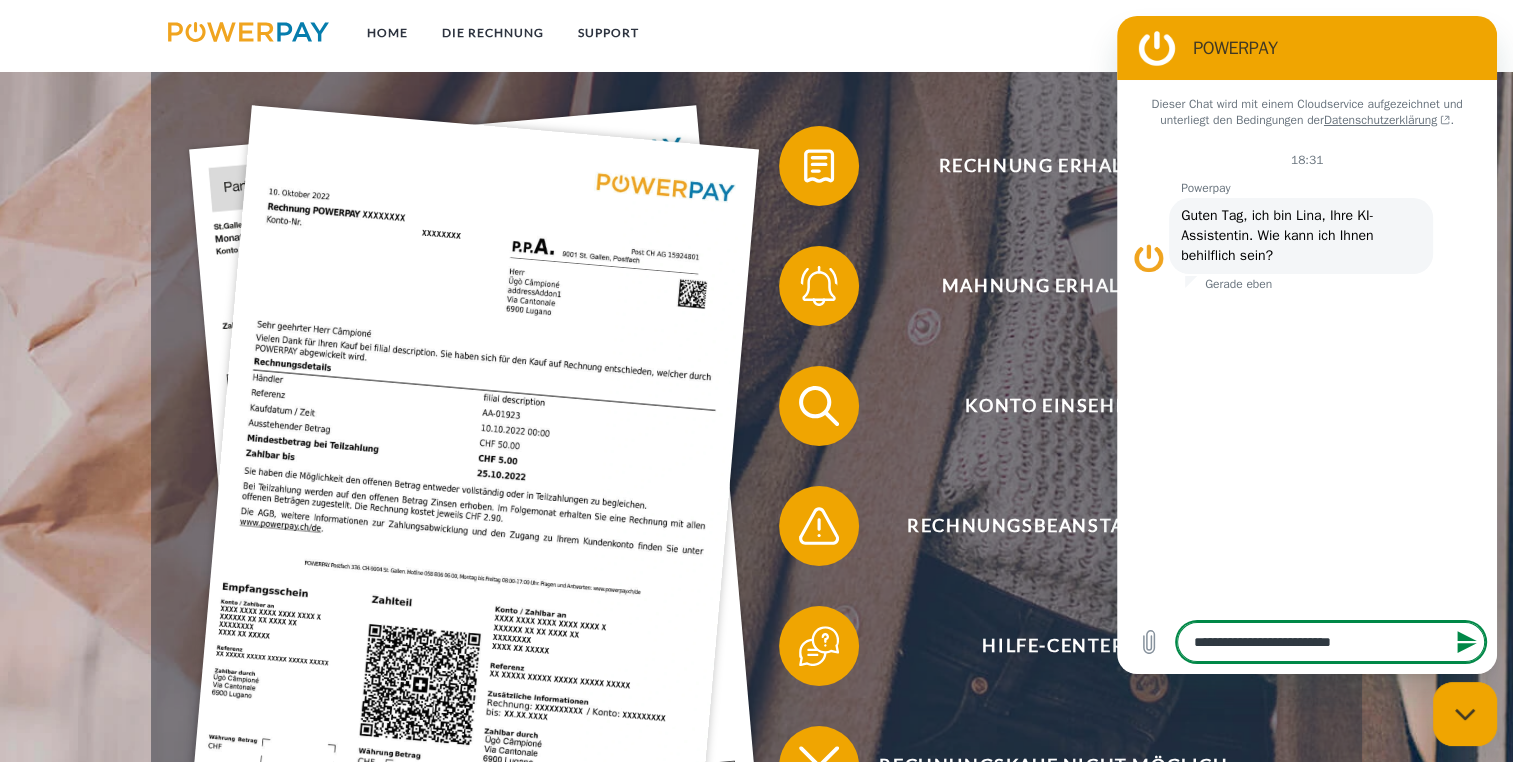 type on "**********" 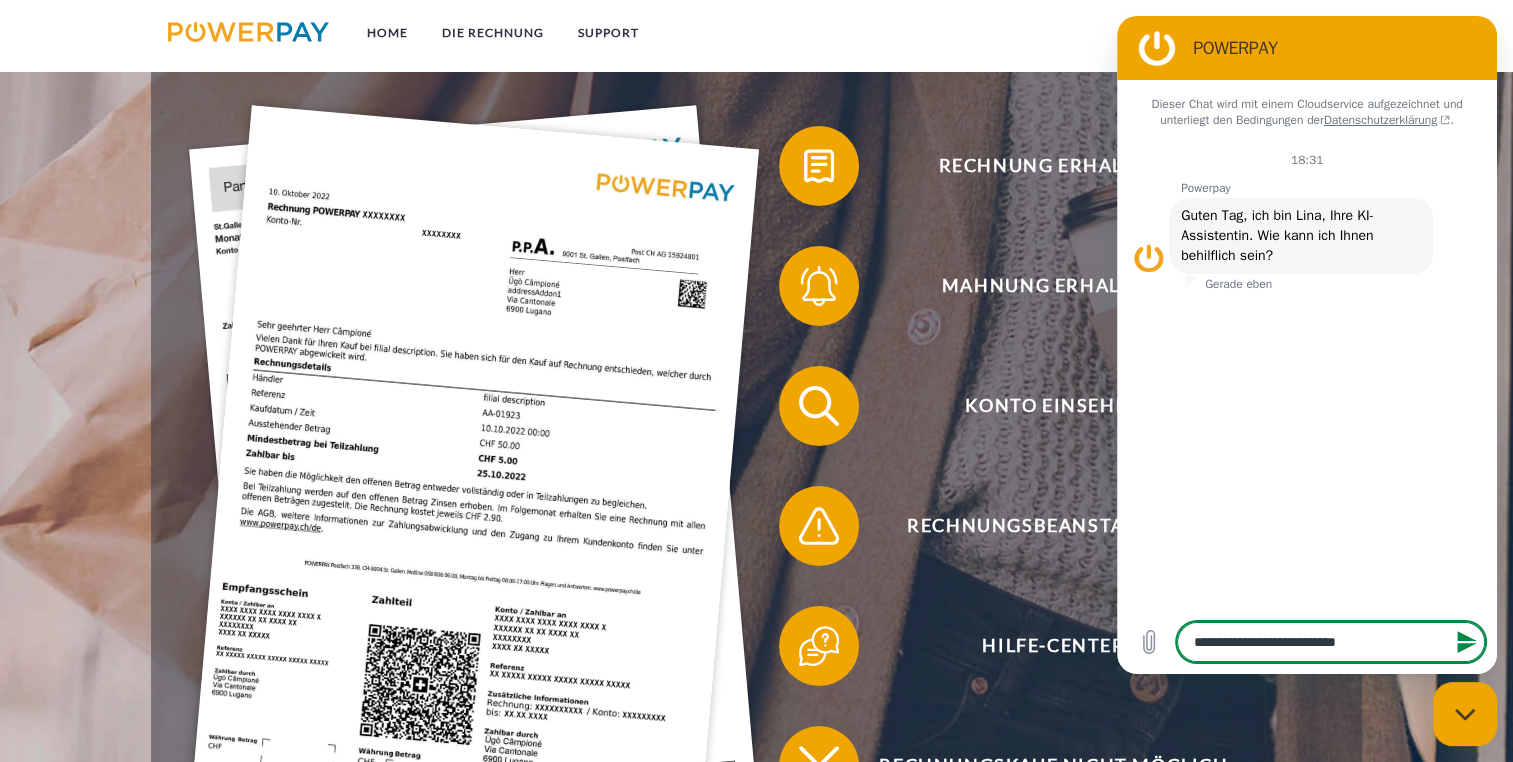type 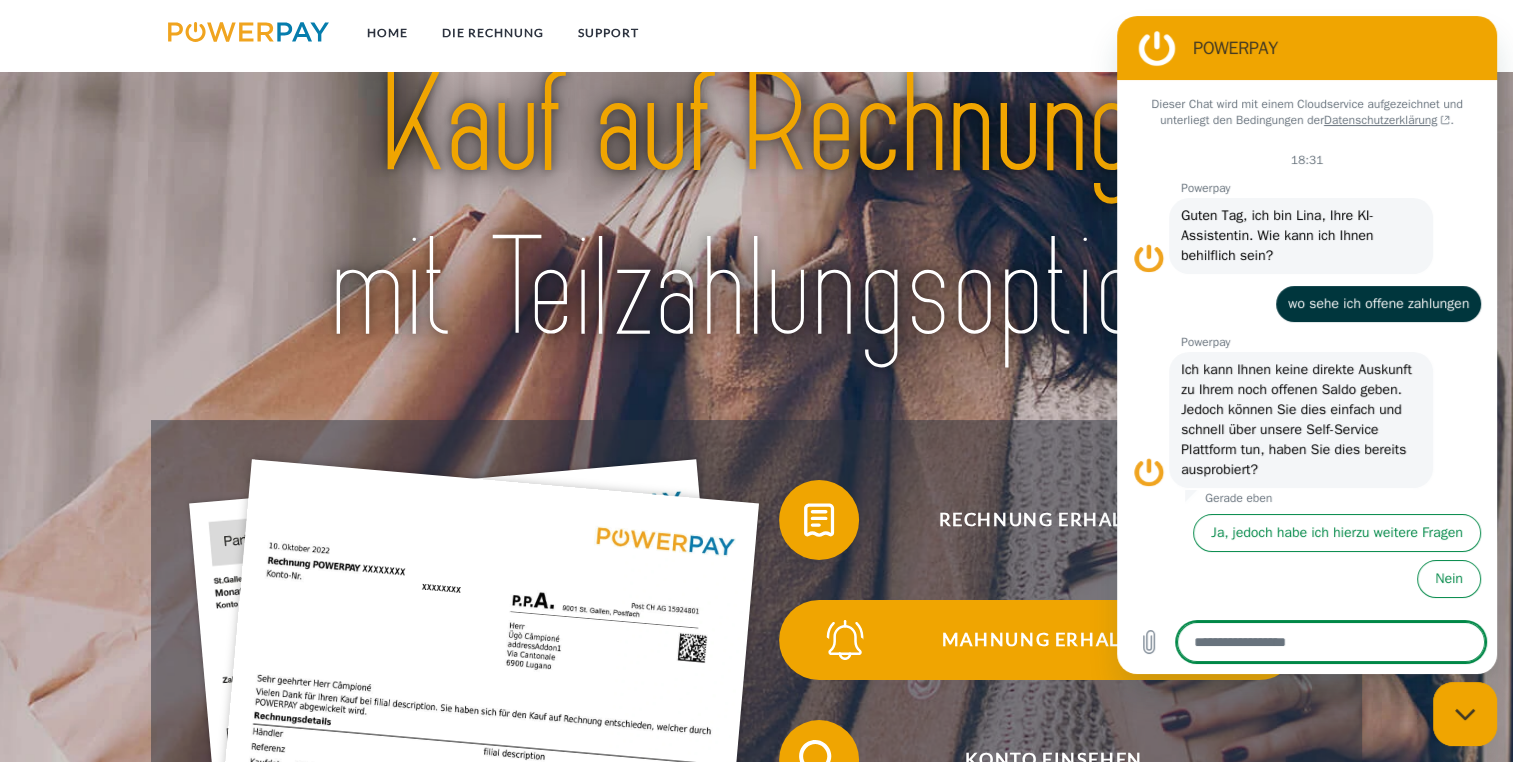 scroll, scrollTop: 412, scrollLeft: 0, axis: vertical 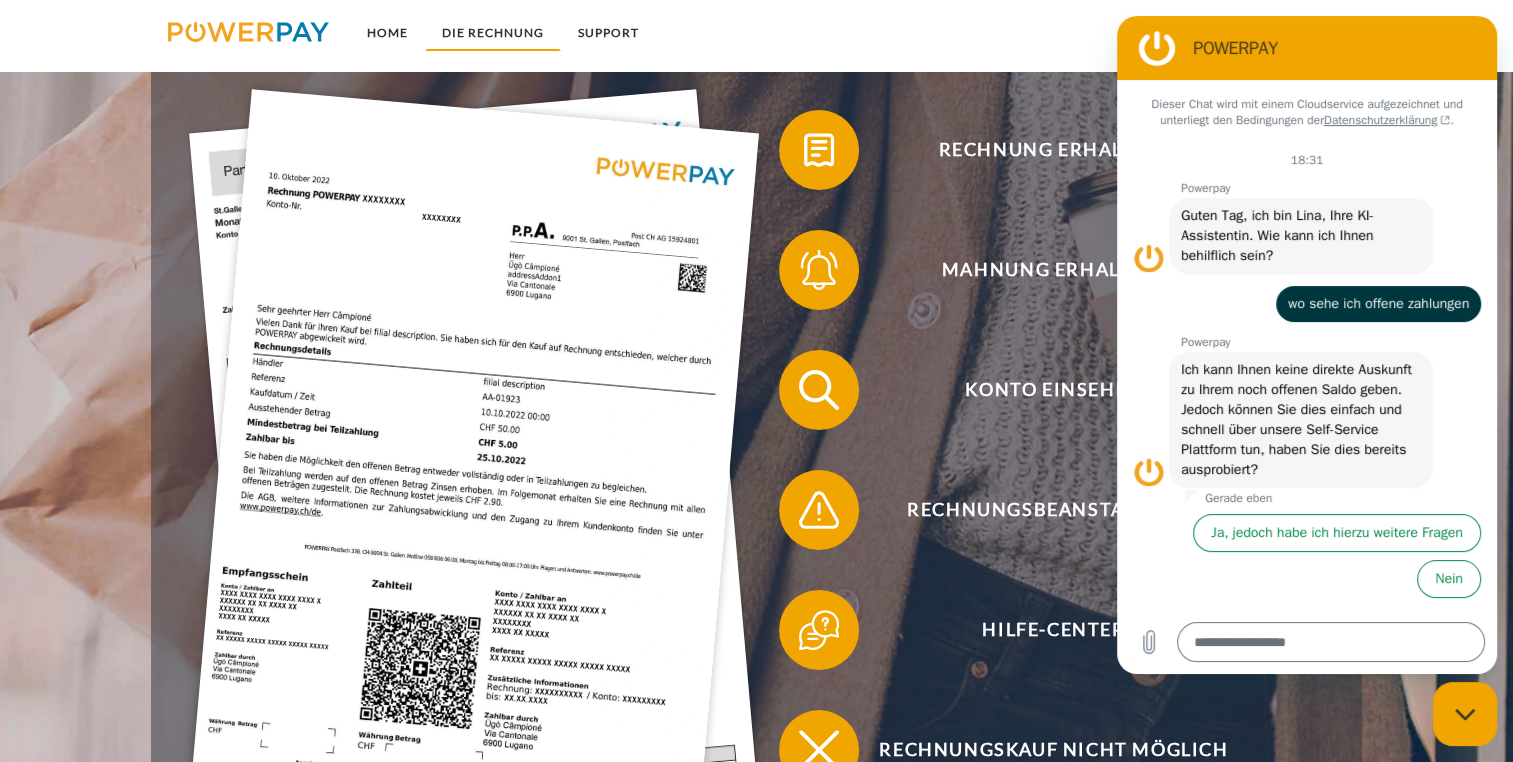click on "DIE RECHNUNG" at bounding box center (493, 33) 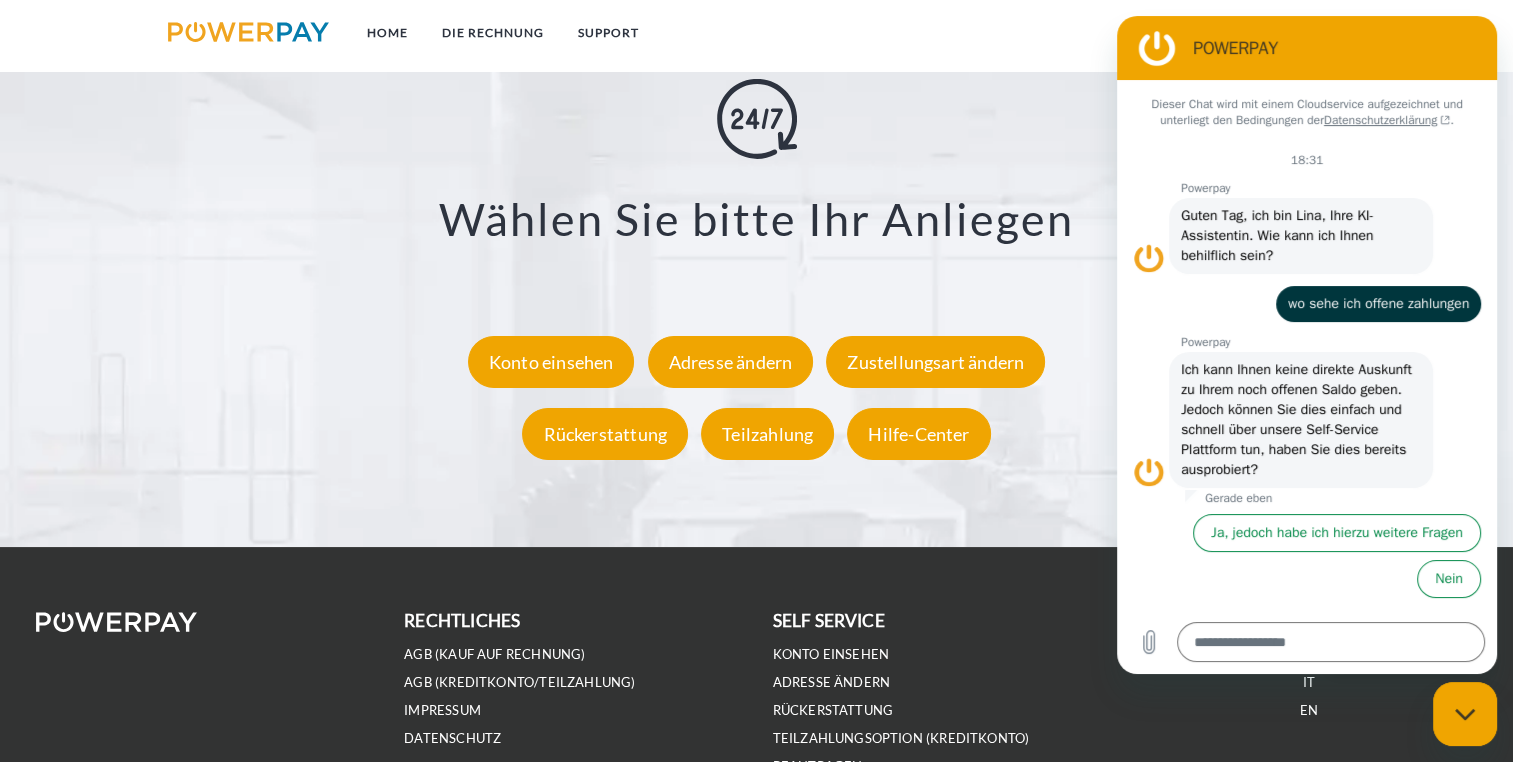 scroll, scrollTop: 3821, scrollLeft: 0, axis: vertical 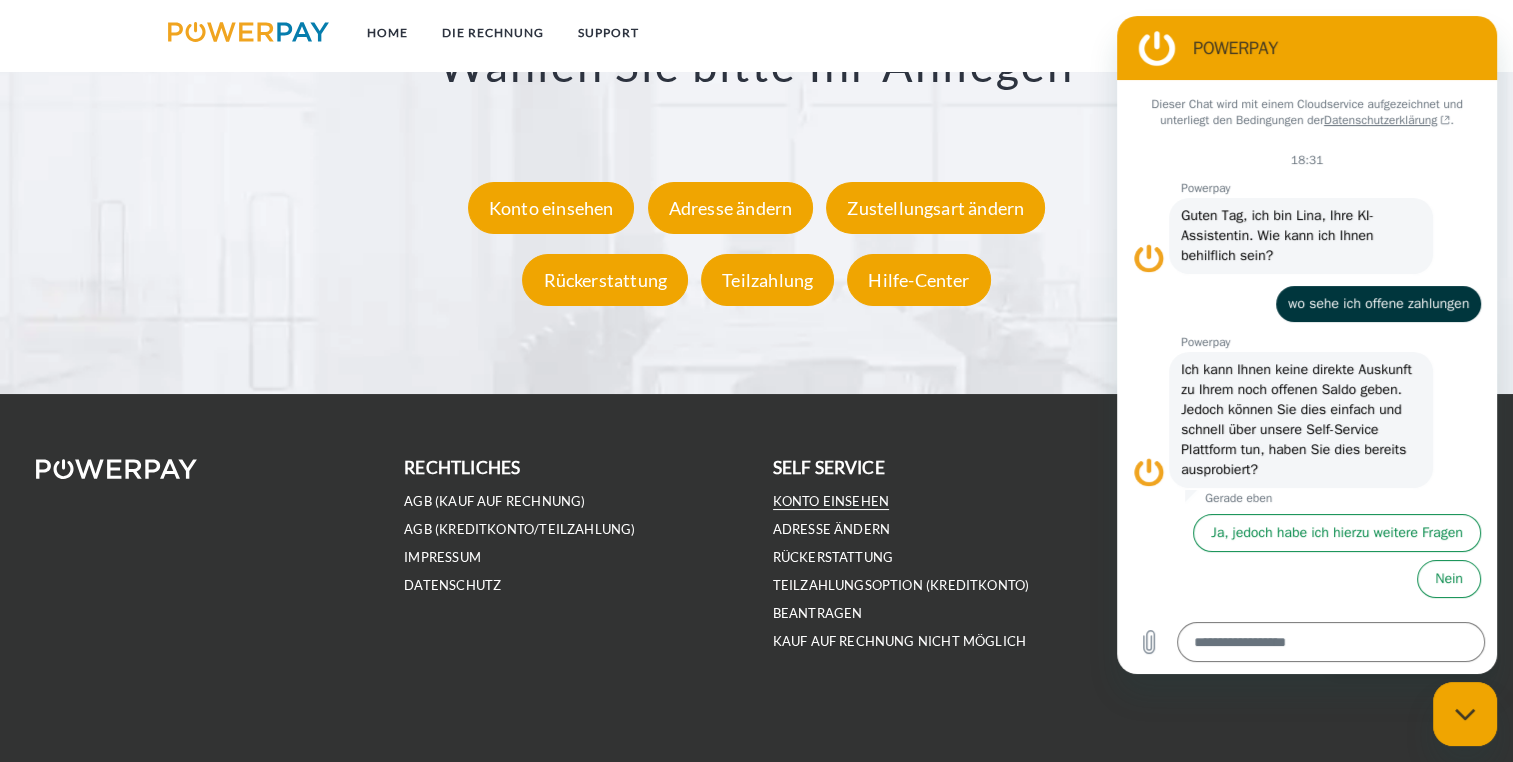 click on "Konto einsehen" at bounding box center (831, 501) 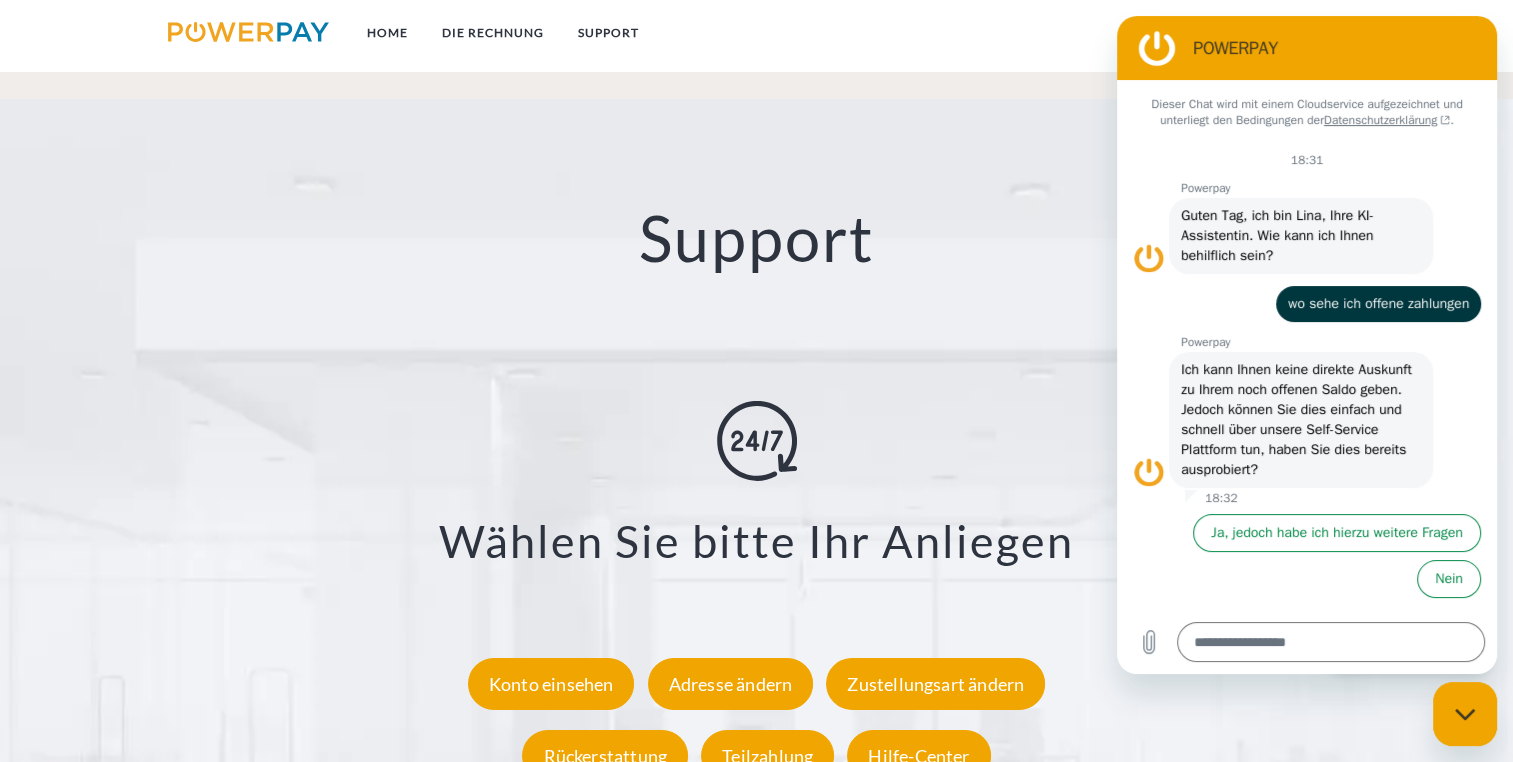 scroll, scrollTop: 3344, scrollLeft: 0, axis: vertical 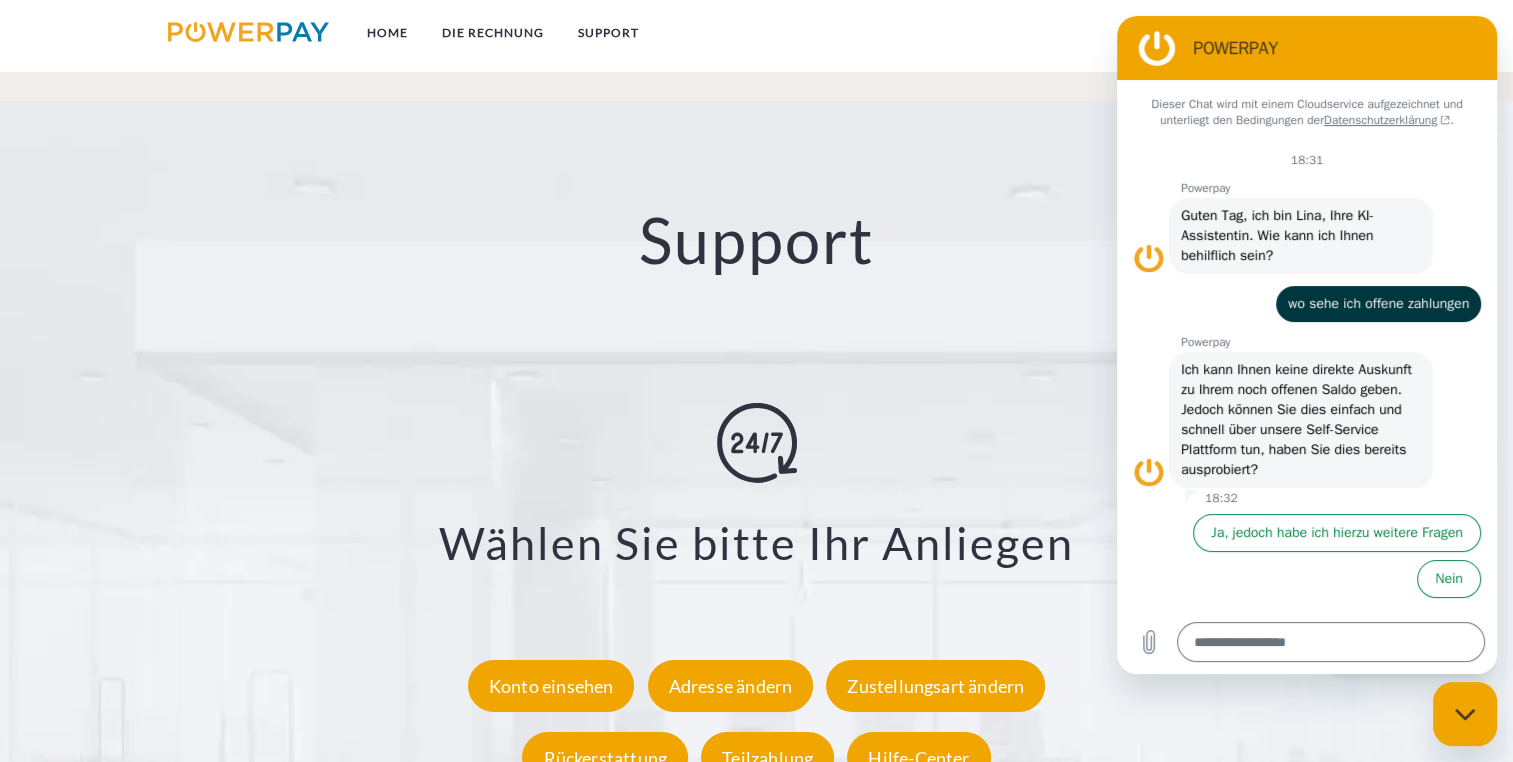 type on "*" 